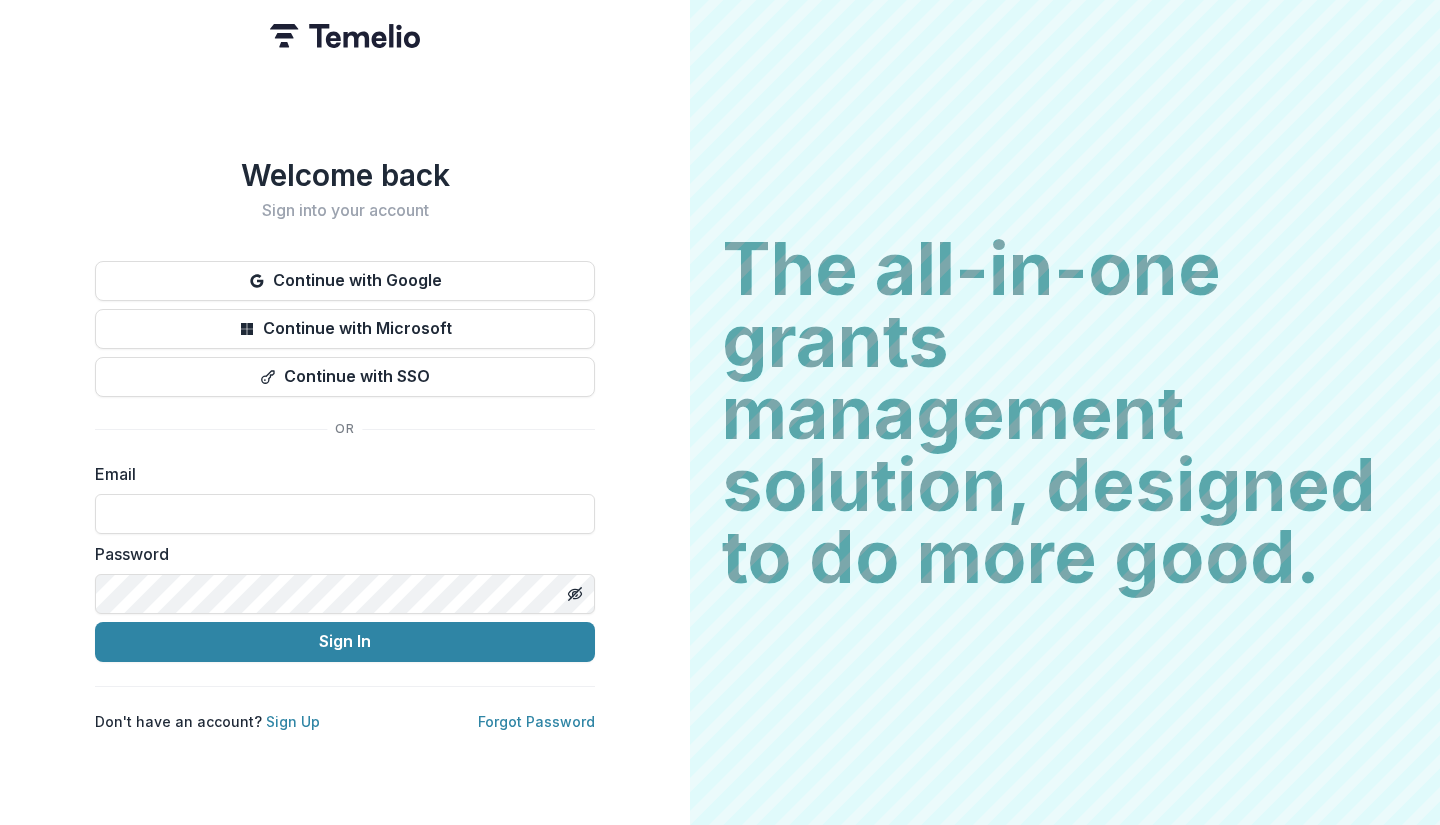 scroll, scrollTop: 0, scrollLeft: 0, axis: both 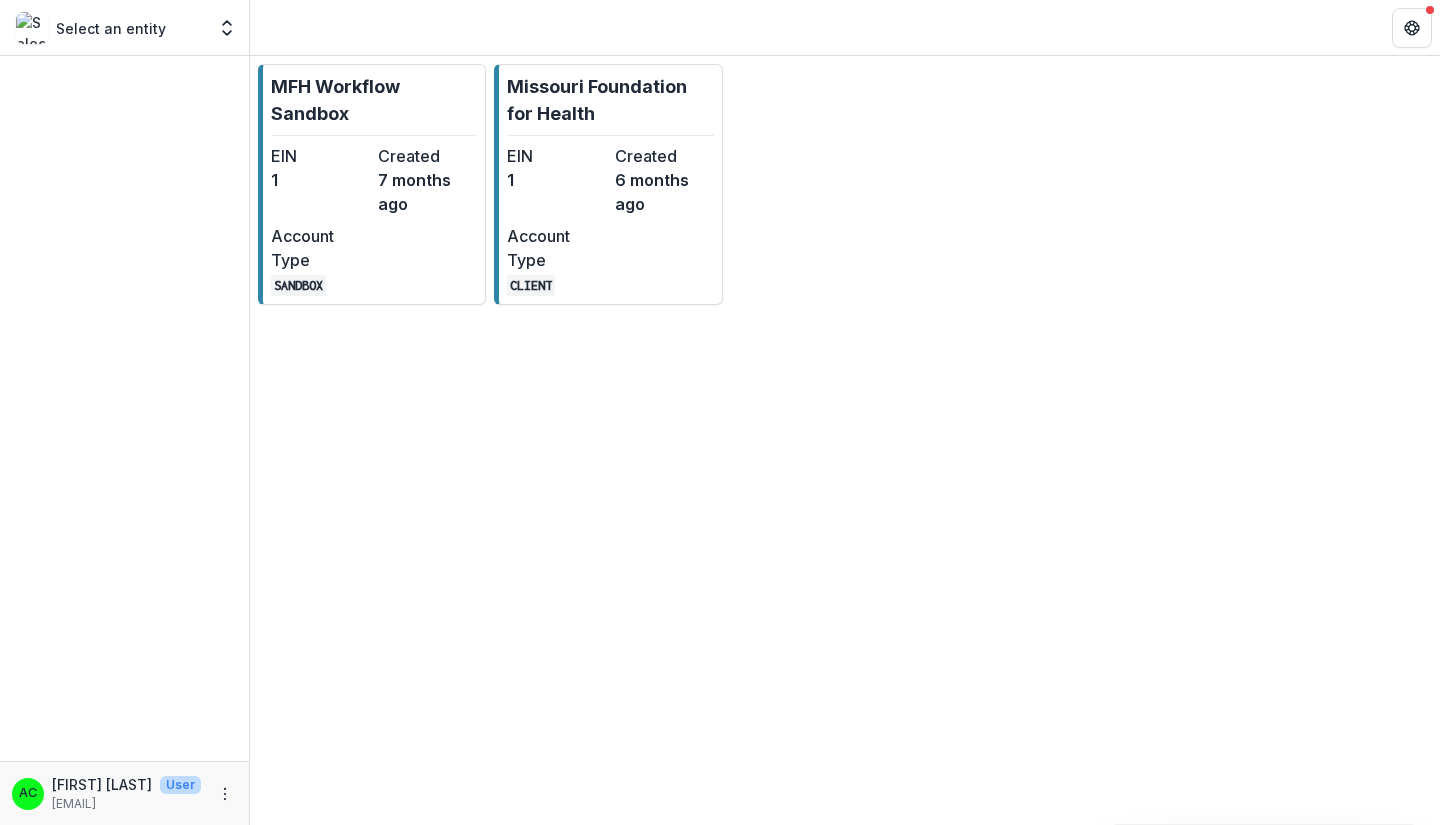 click on "Account Type" at bounding box center [556, 248] 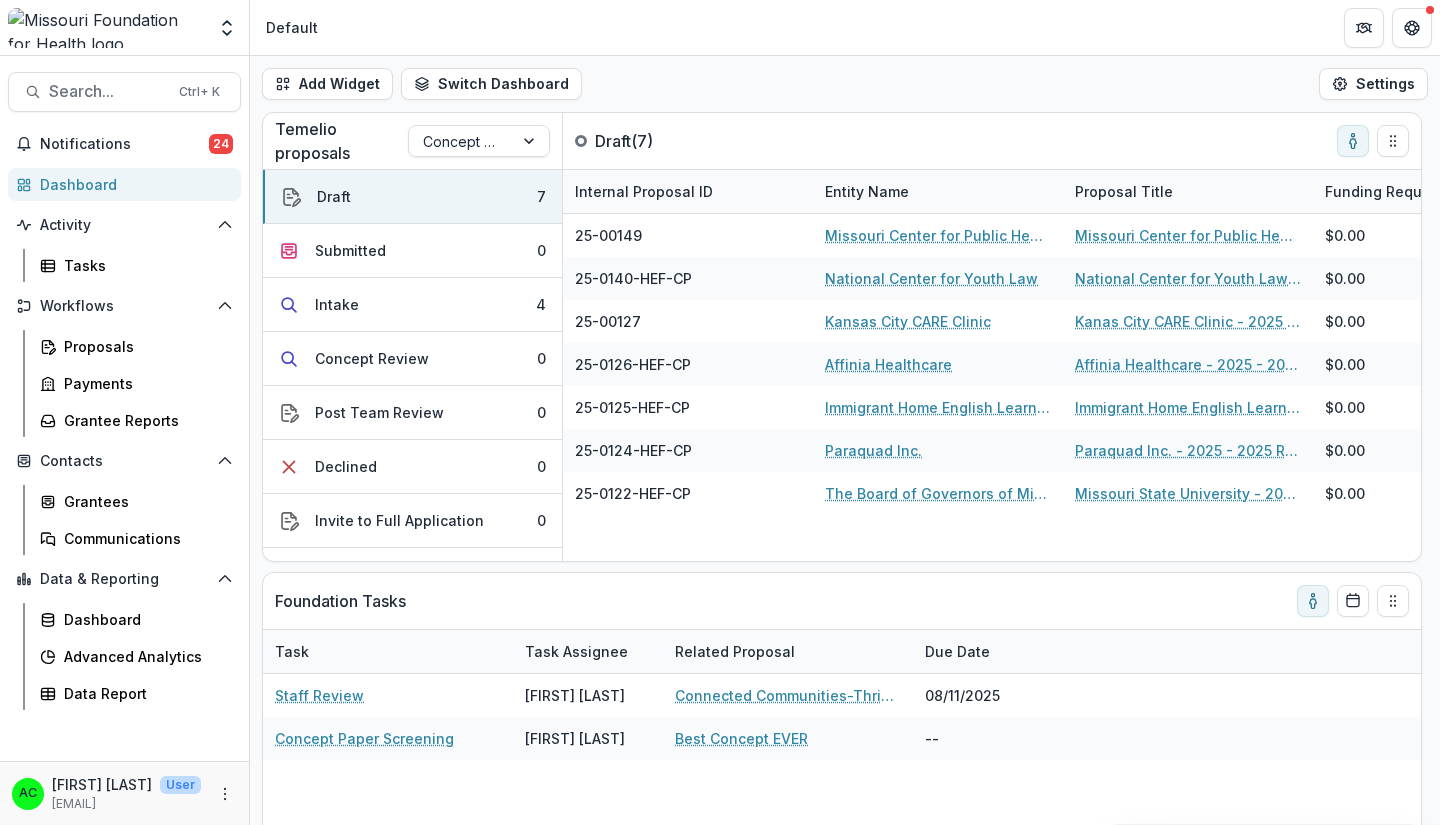 click at bounding box center (461, 141) 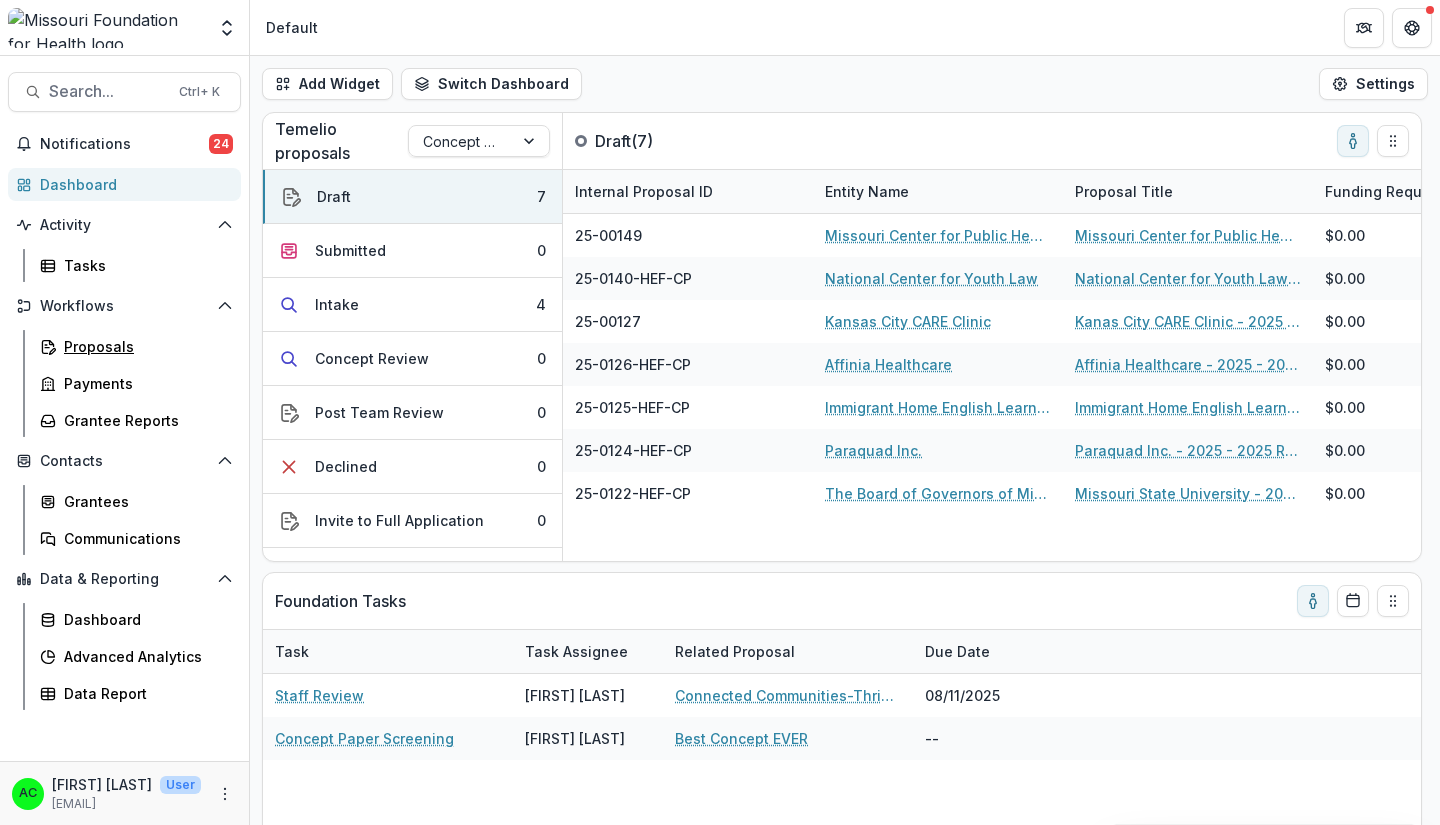click on "Proposals" at bounding box center (144, 346) 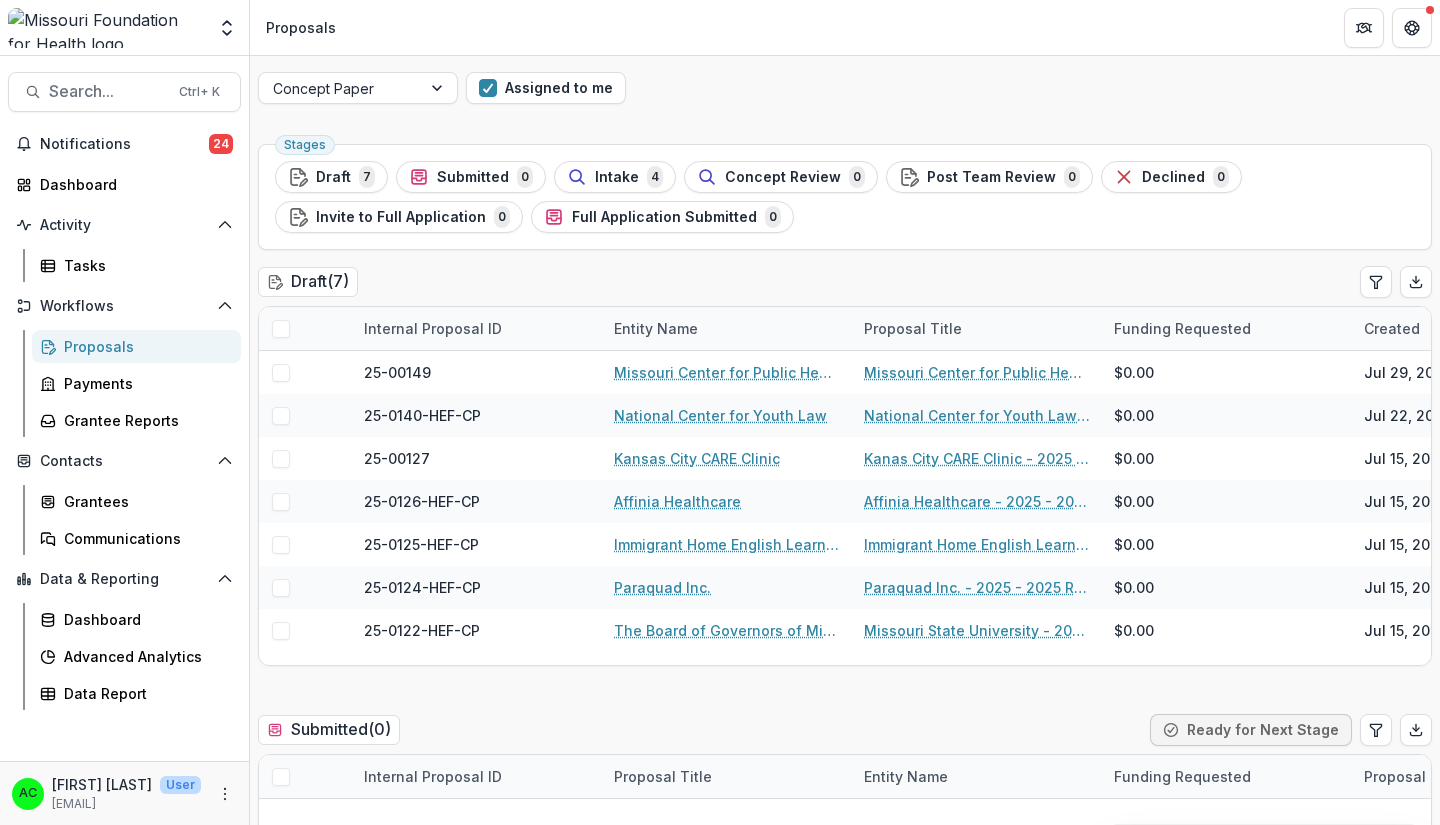 click on "Assigned to me" at bounding box center [546, 88] 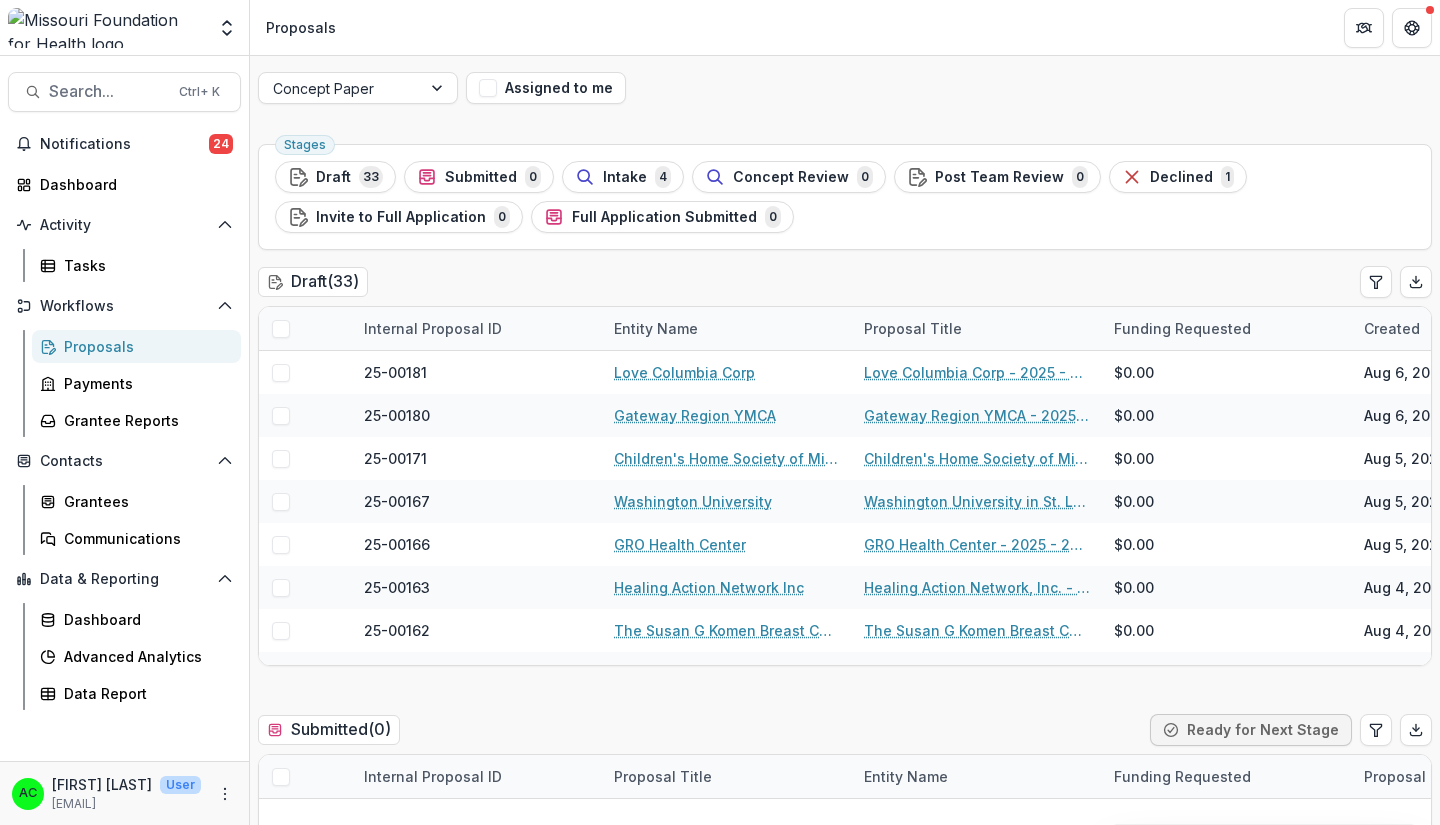 click on "Assigned to me" at bounding box center (546, 88) 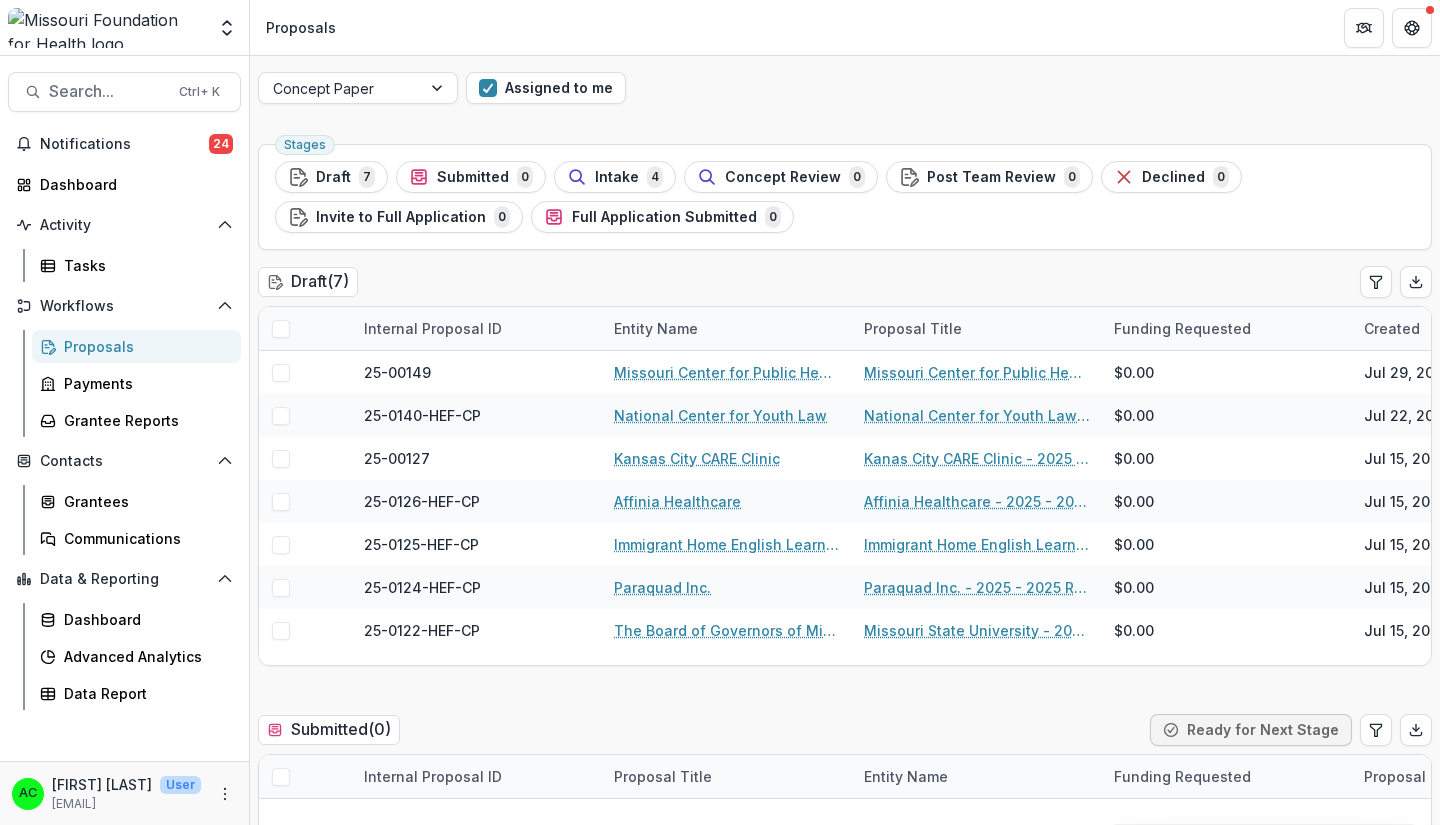 type 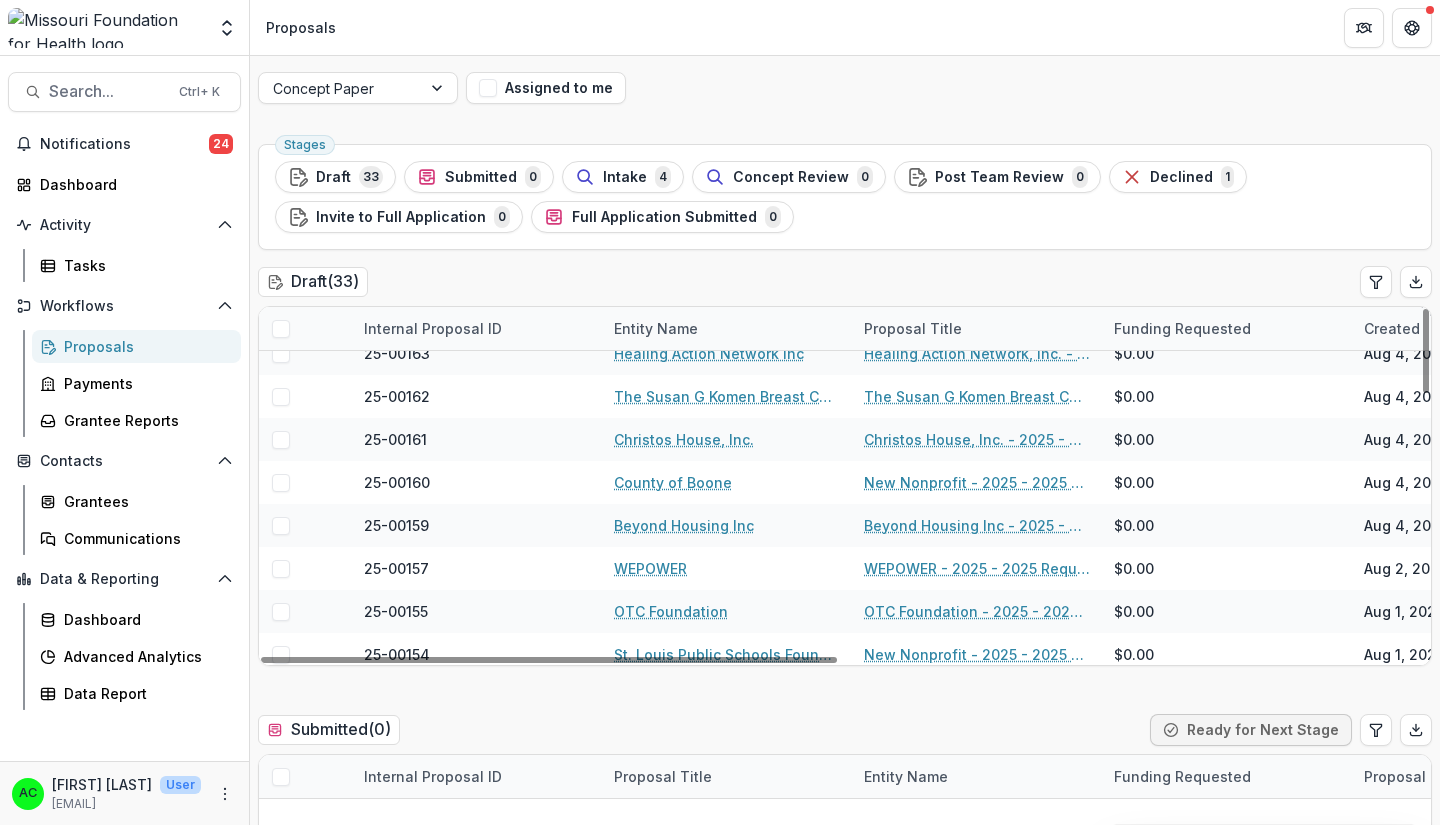 scroll, scrollTop: 235, scrollLeft: 0, axis: vertical 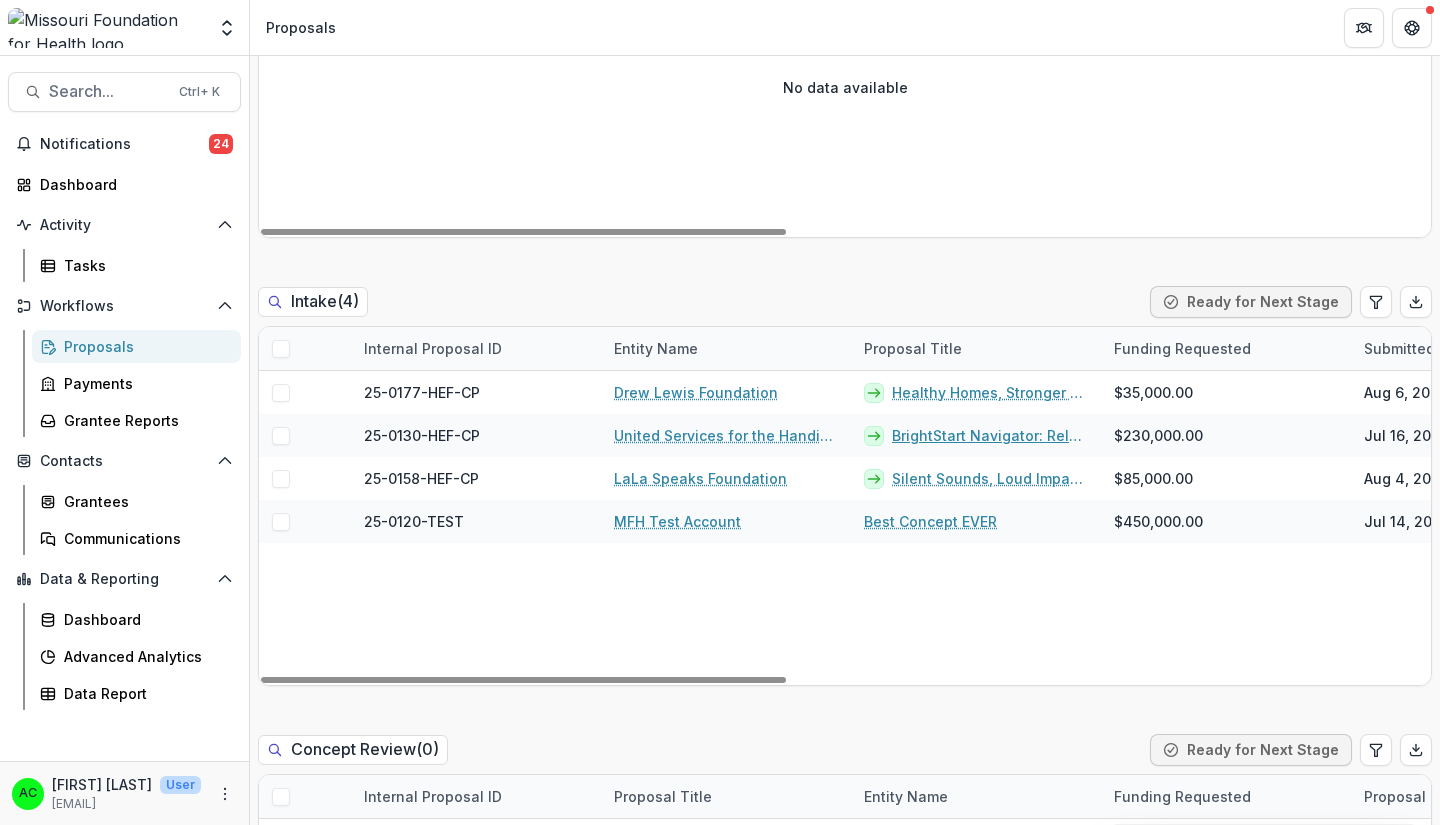click on "BrightStart Navigator: Relational Navigation for Developmental Equity in Eastern Missouri" at bounding box center [991, 435] 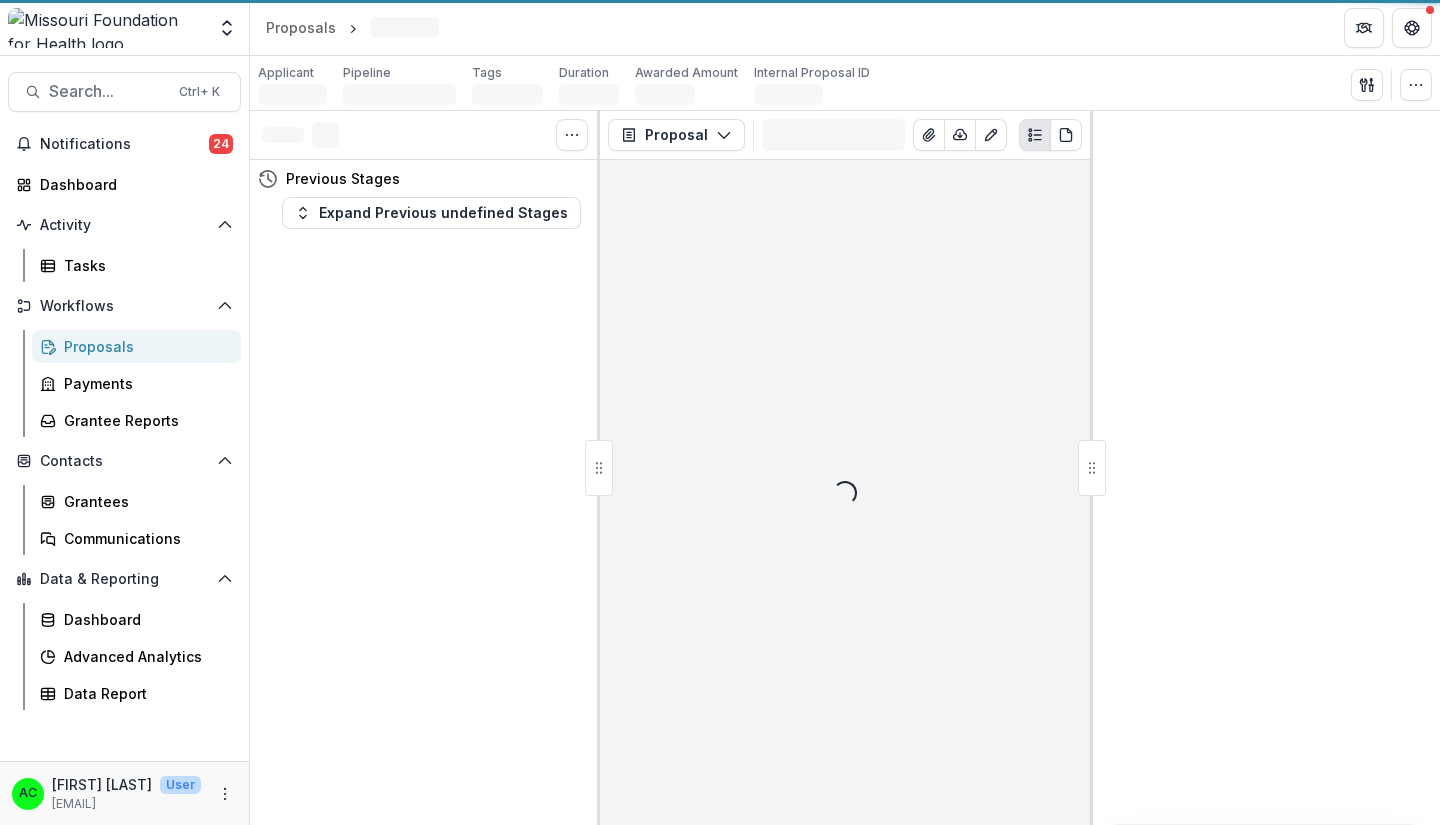 scroll, scrollTop: 0, scrollLeft: 0, axis: both 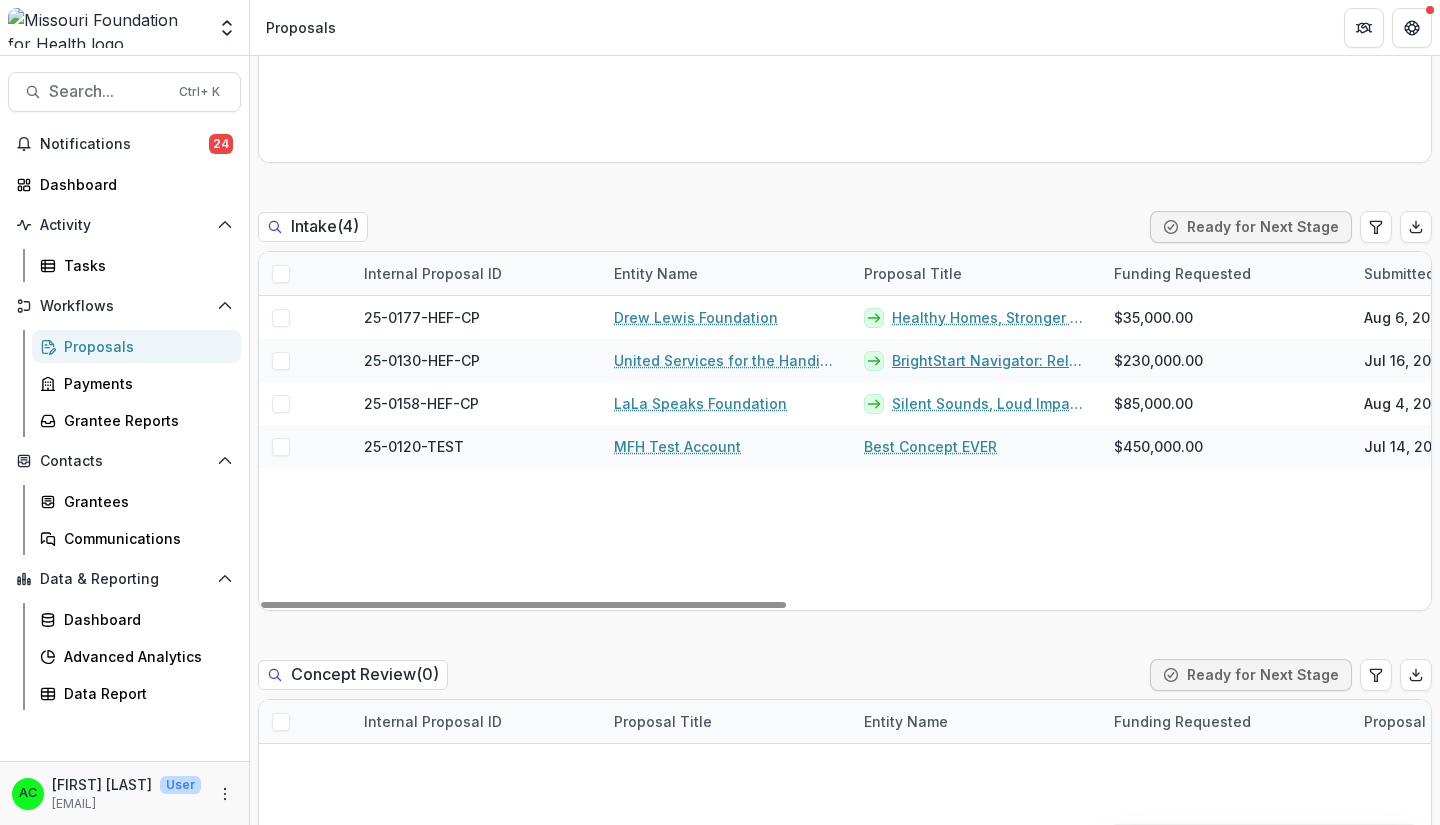 click on "BrightStart Navigator: Relational Navigation for Developmental Equity in Eastern Missouri" at bounding box center [991, 360] 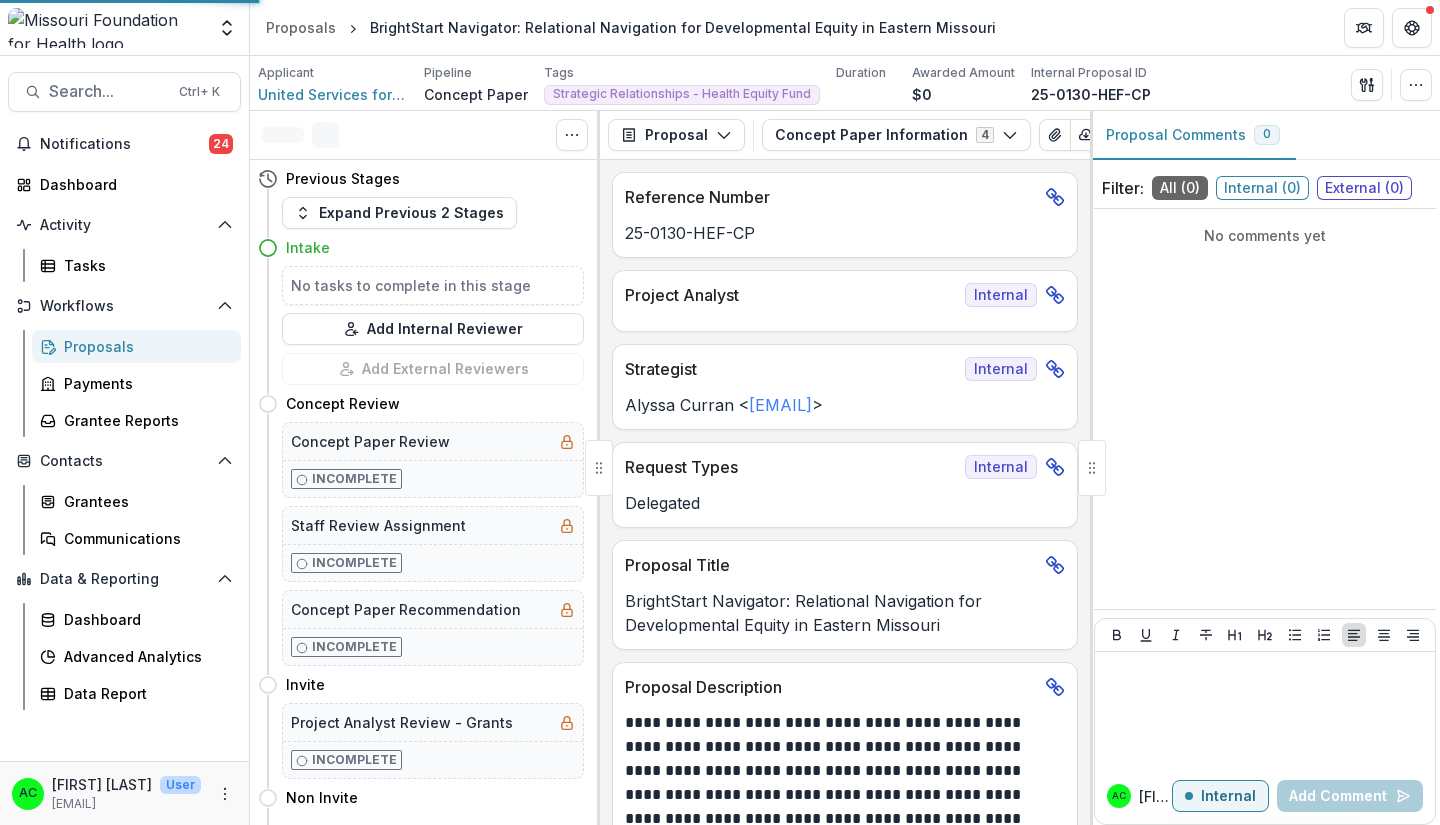scroll, scrollTop: 0, scrollLeft: 0, axis: both 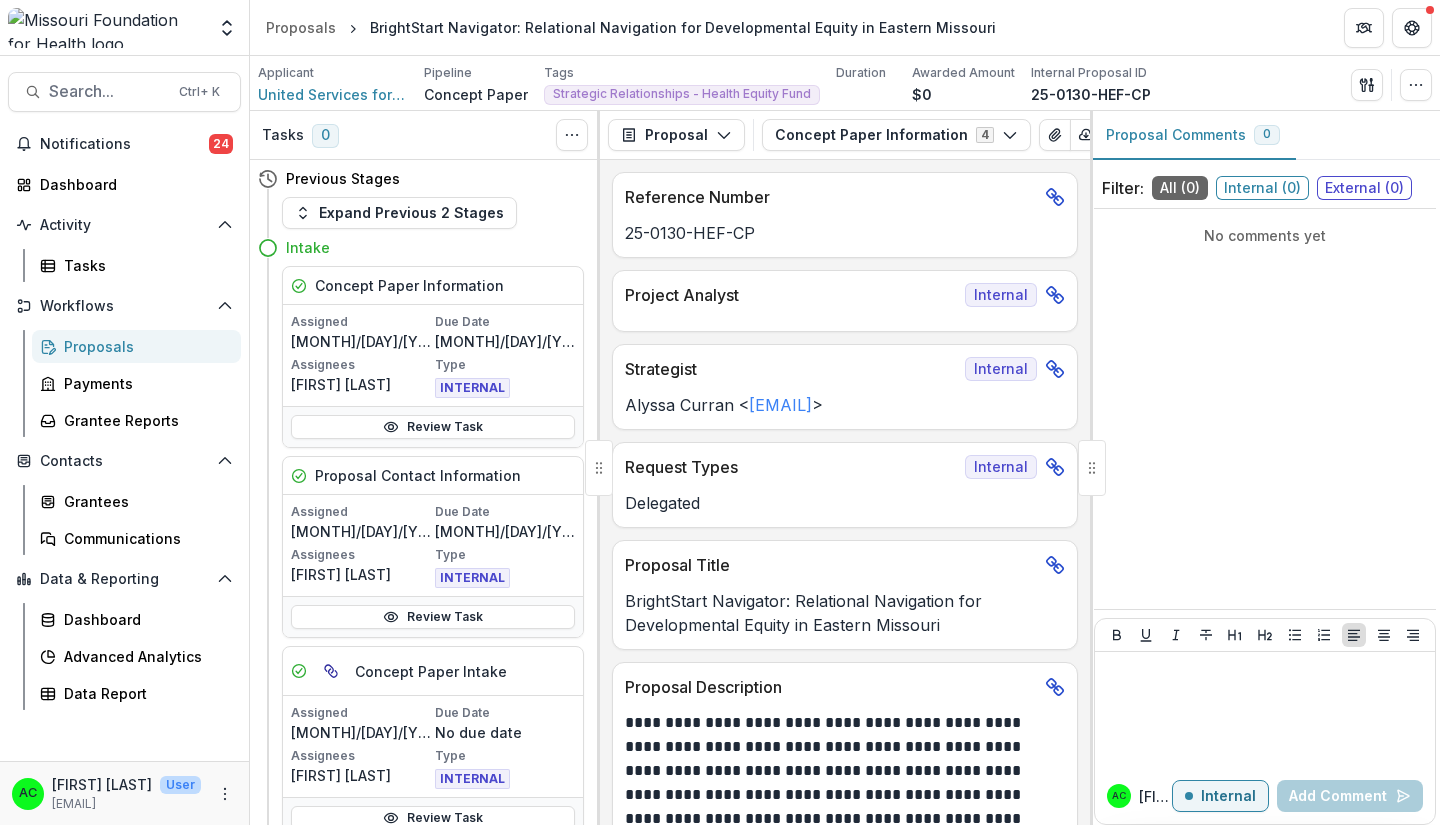 click on "Concept Paper Information 4" at bounding box center (896, 135) 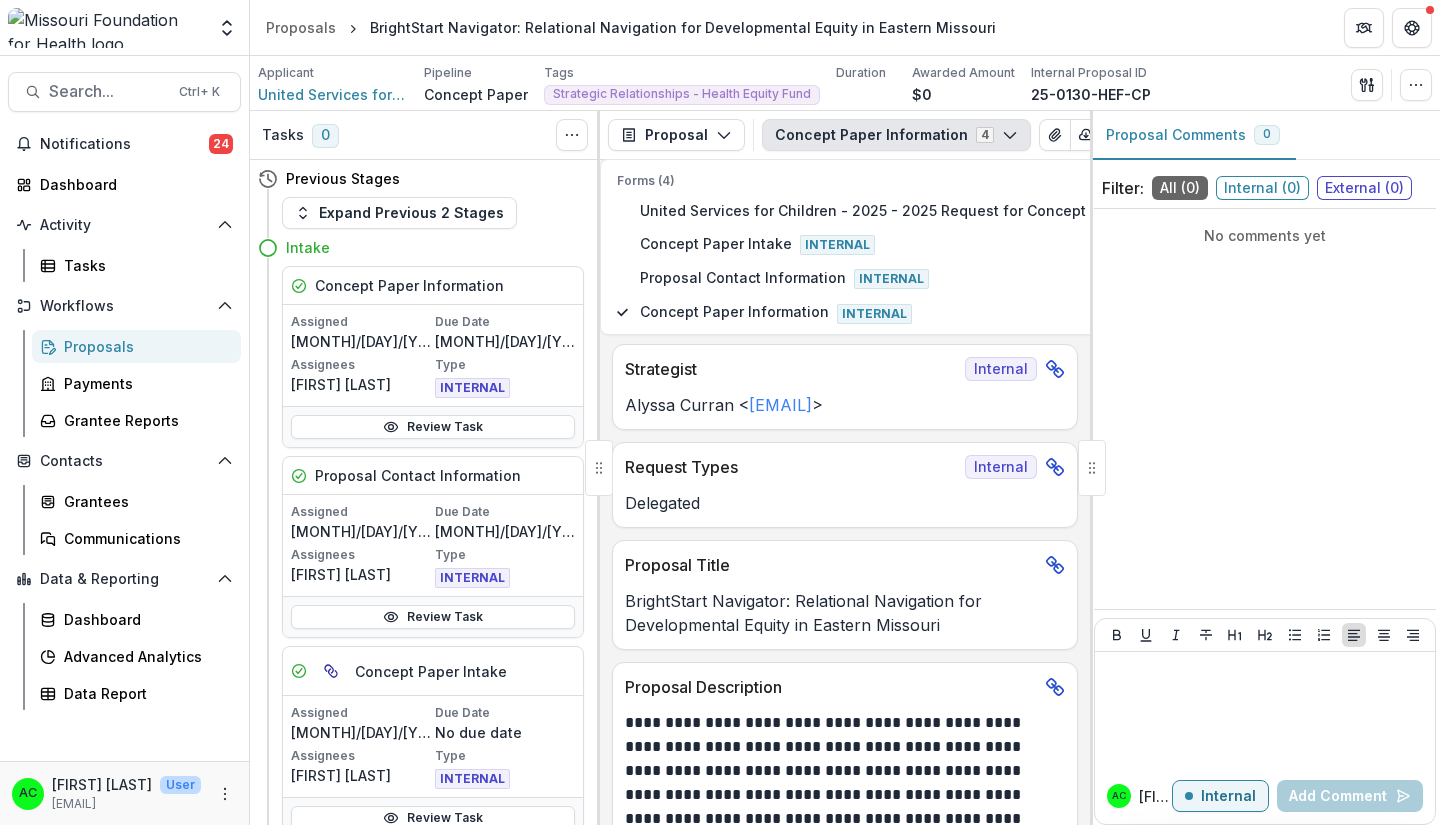 click on "No comments yet" at bounding box center [1265, 409] 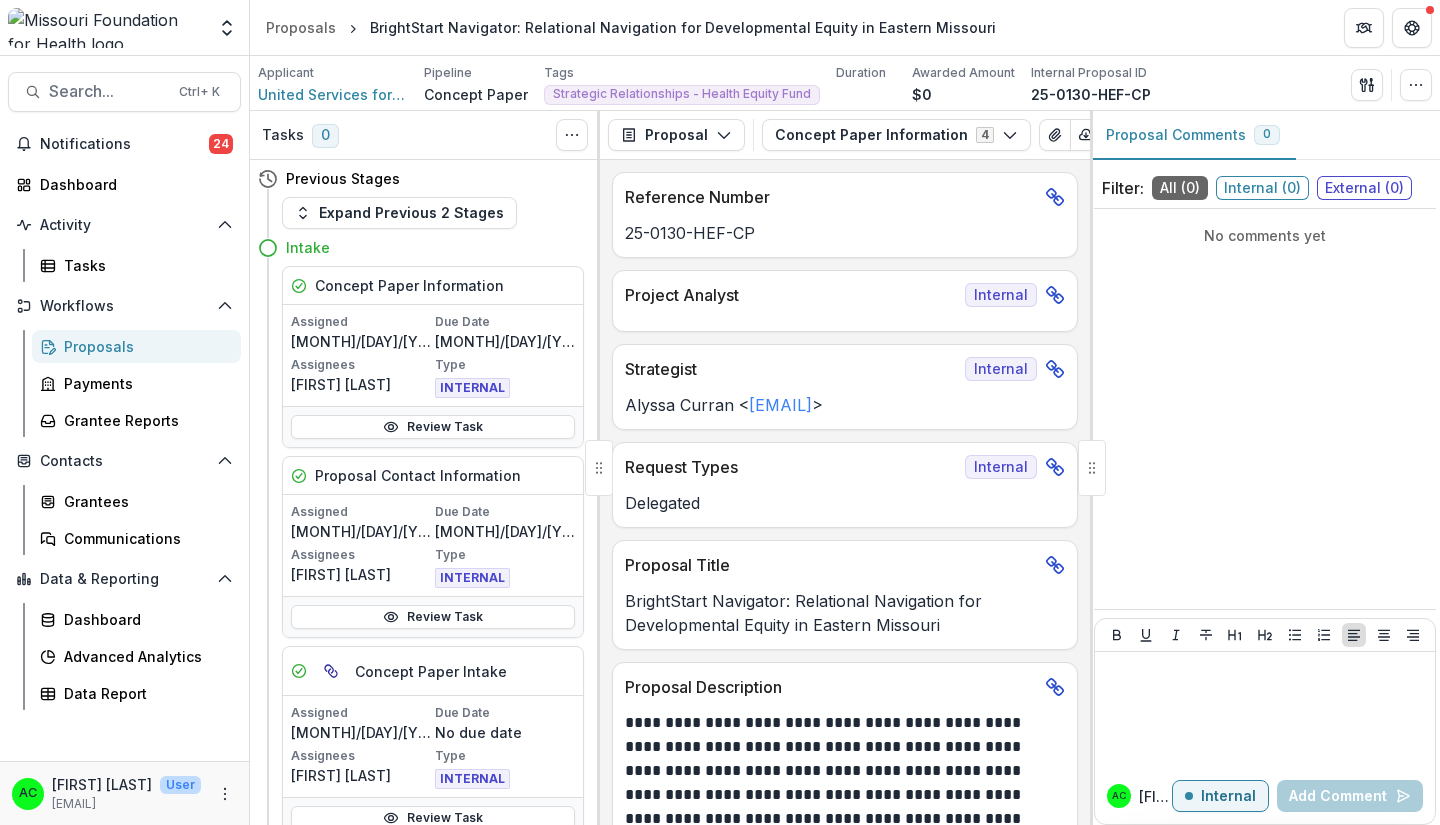 click at bounding box center [1092, 468] 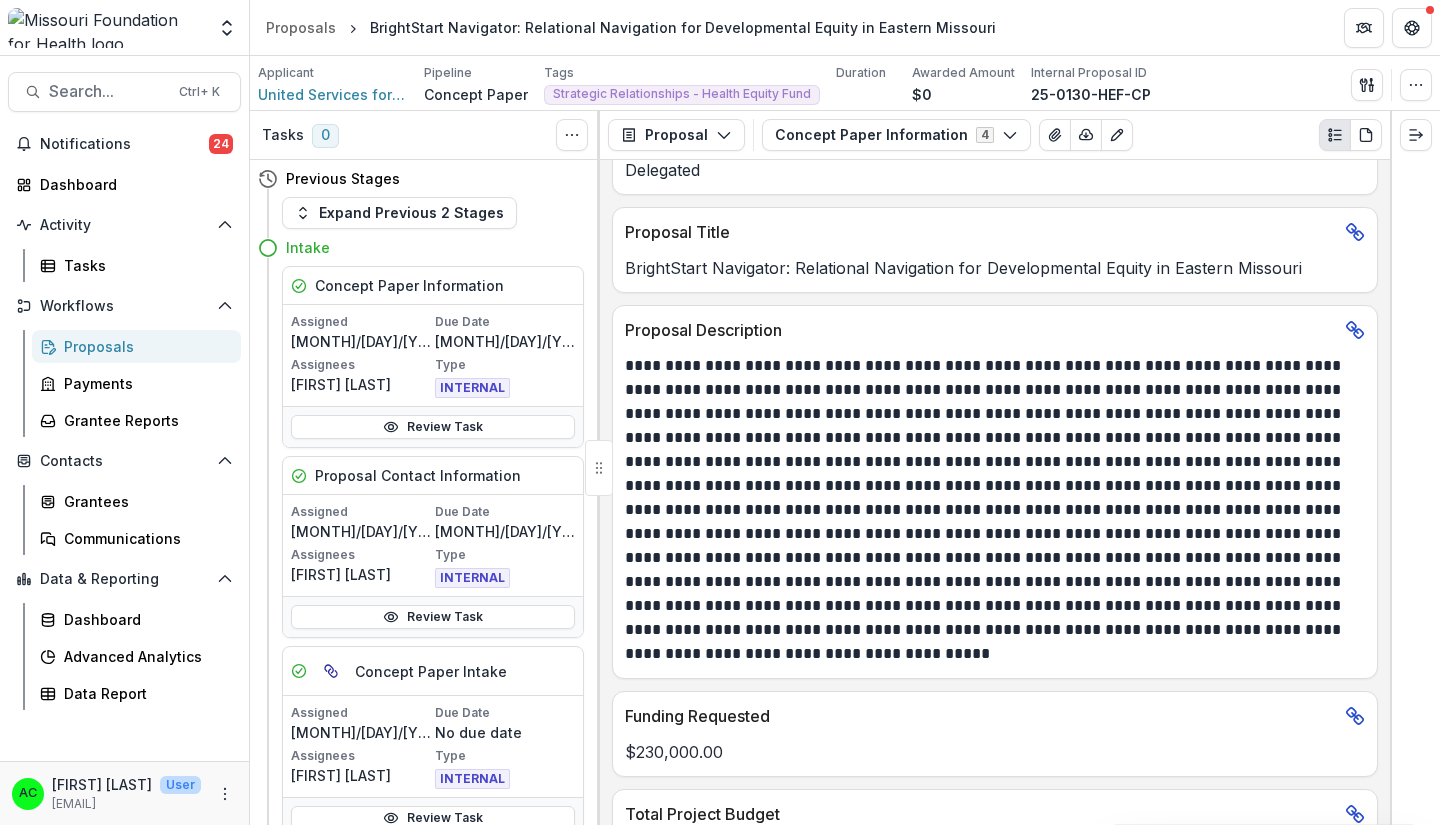 scroll, scrollTop: 0, scrollLeft: 0, axis: both 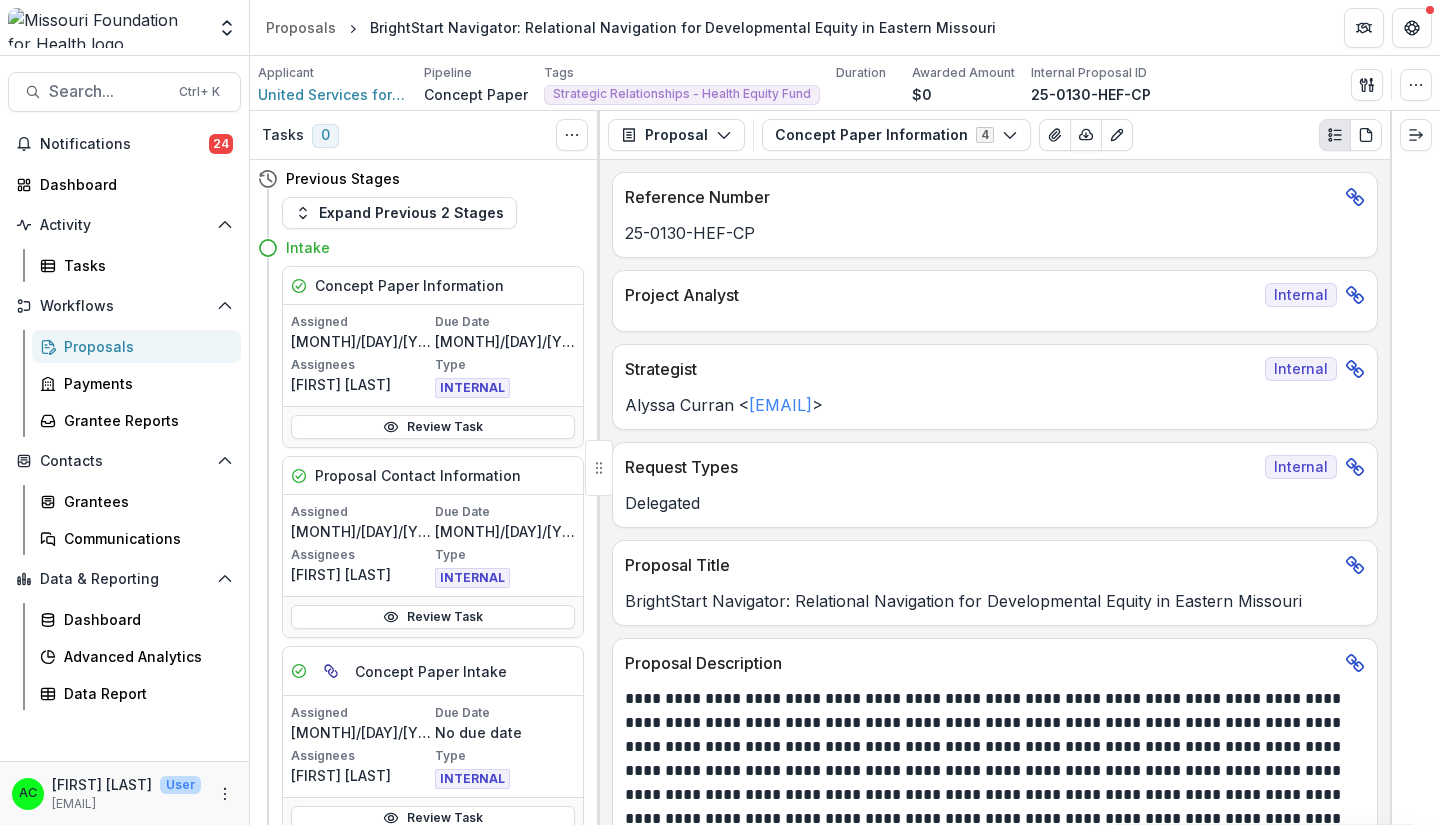 click 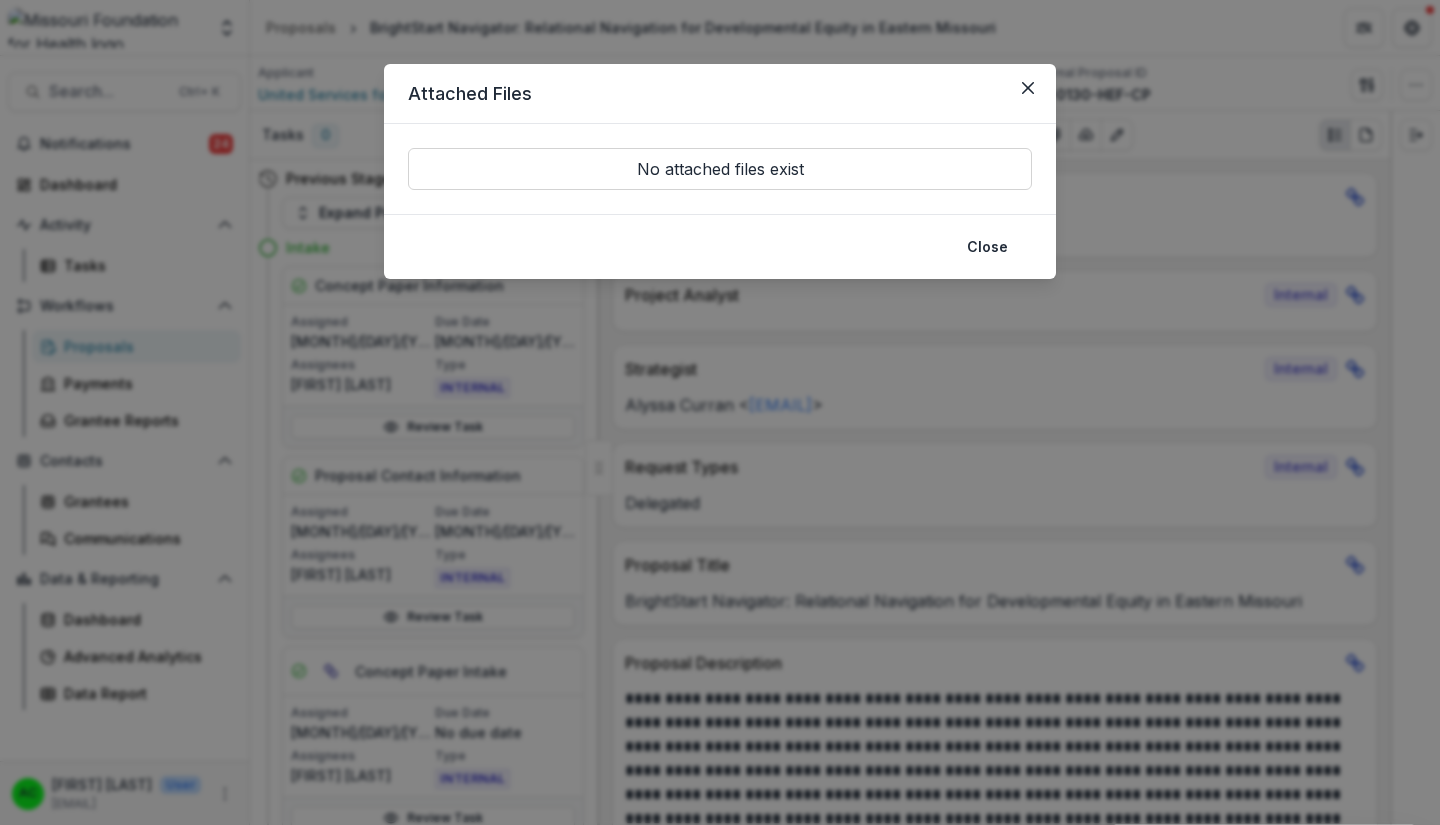 click 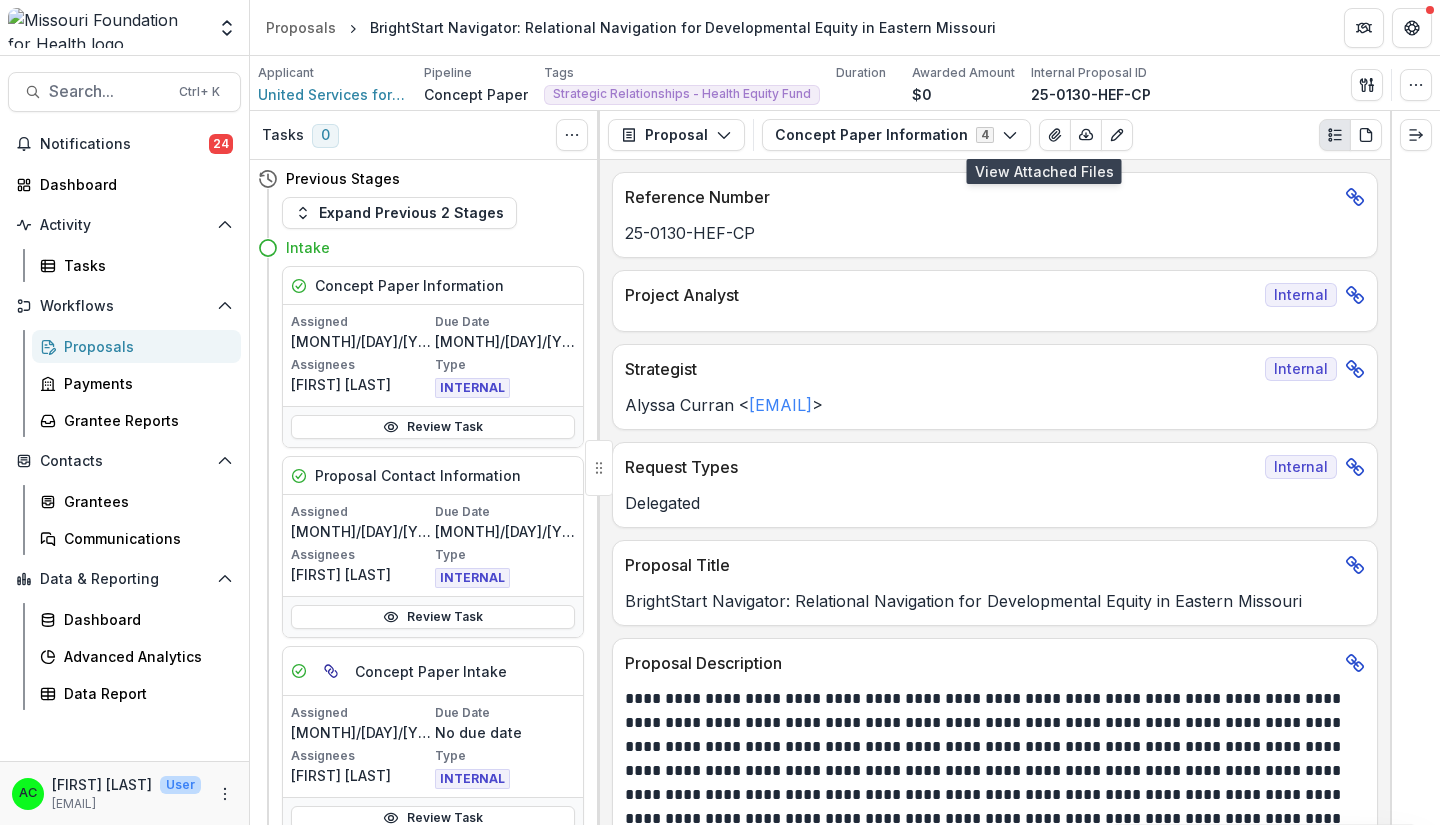click 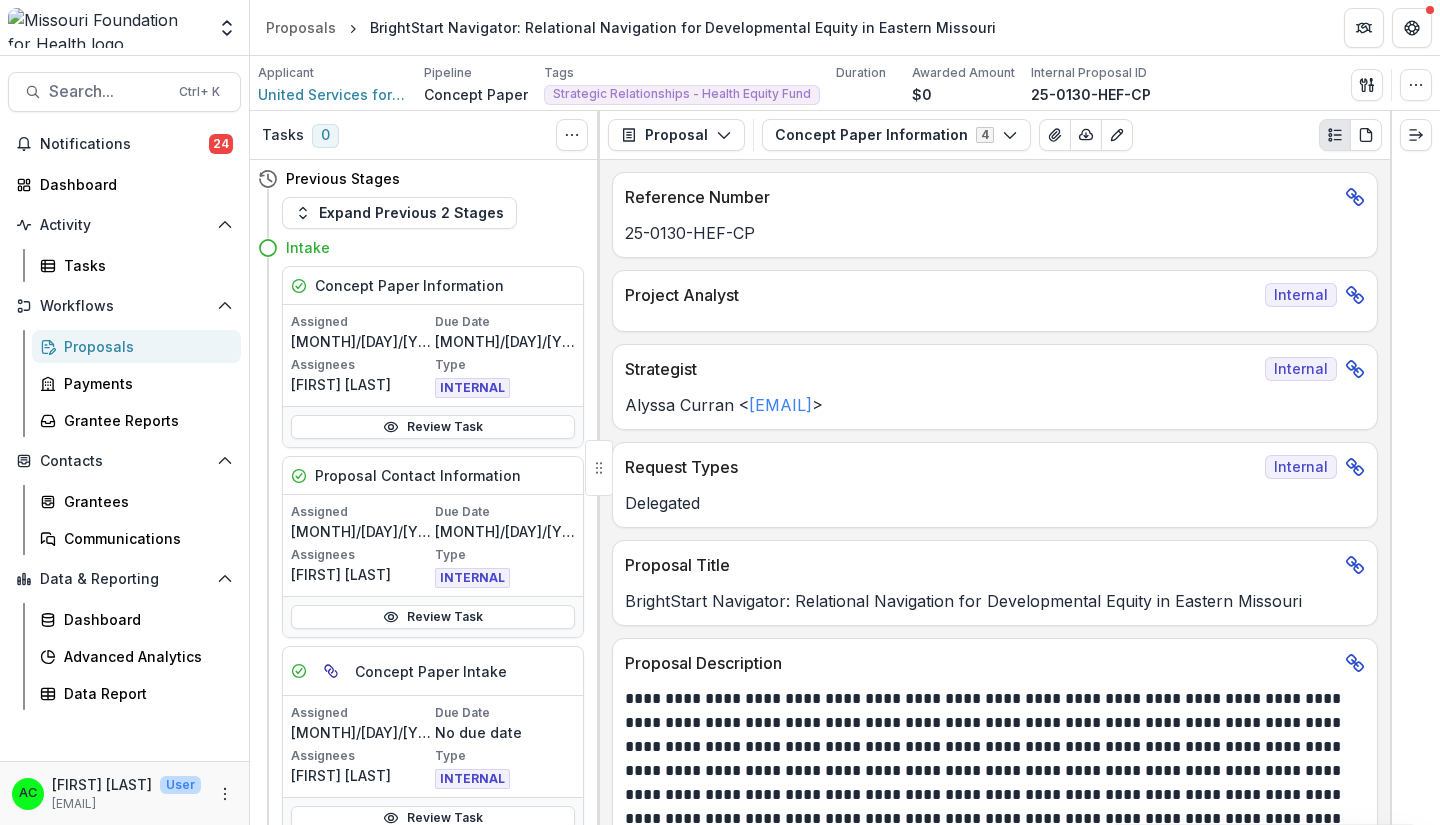 click 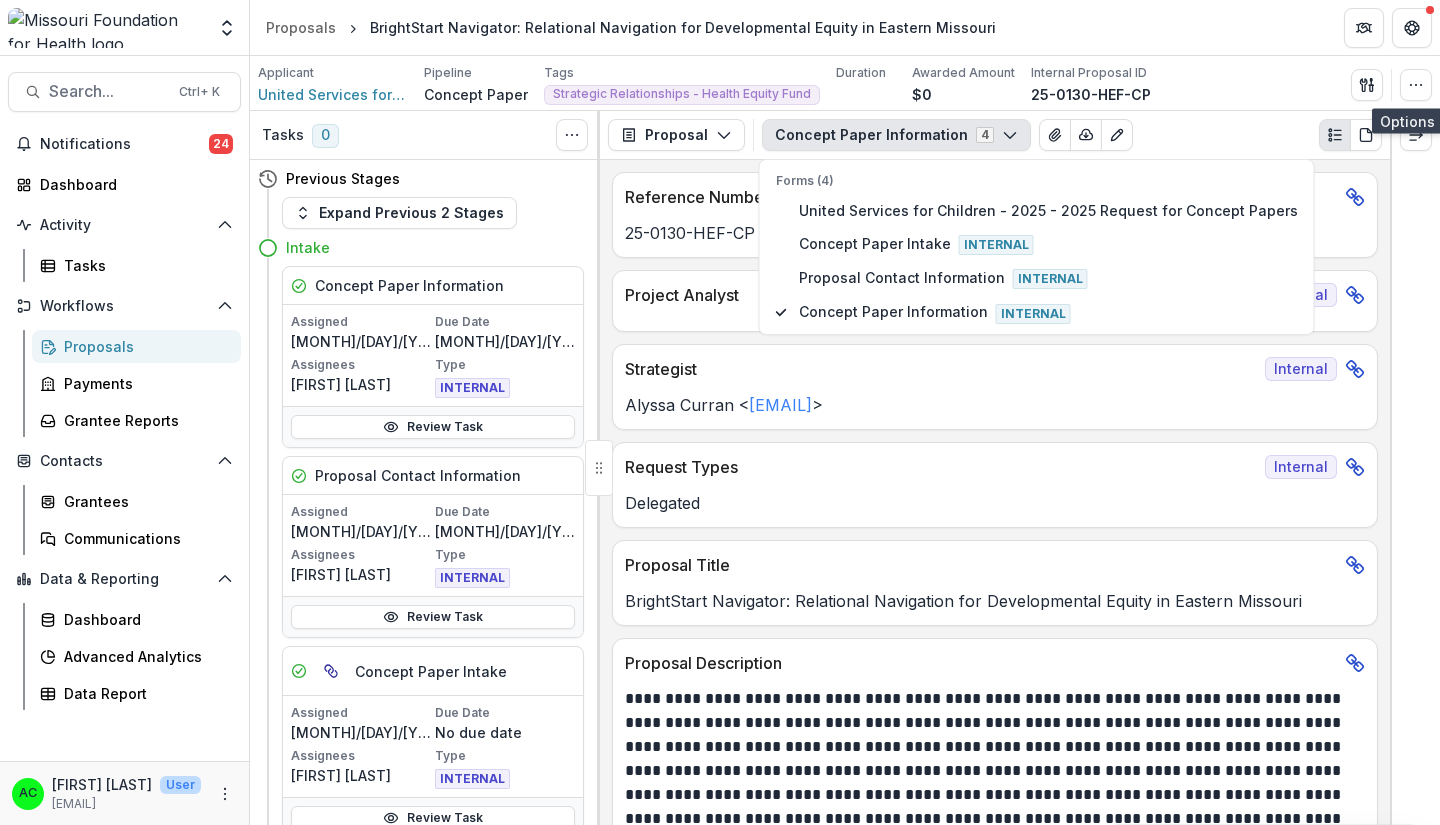click at bounding box center (1416, 85) 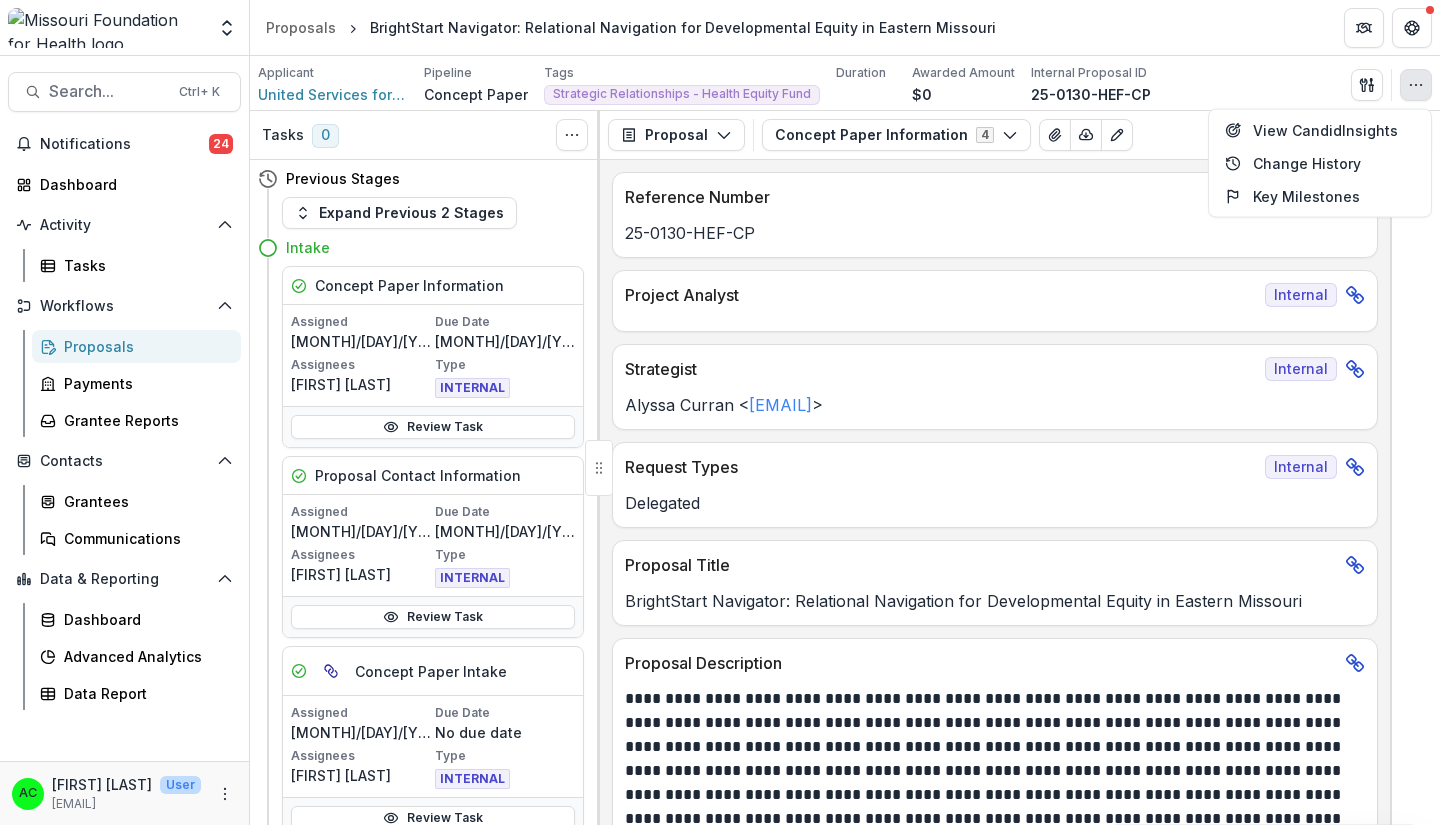 click on "Applicant United Services for the Handicapped in [CITY] County Pipeline Concept Paper Tags Strategic Relationships - Health Equity Fund All tags Strategic Relationships - Health Equity Fund Duration Awarded Amount $0 Internal Proposal ID 25-0130-HEF-CP Send Email Proposal Files View All Reviews View Related Entities View Candid  Insights Change History Key Milestones" at bounding box center [845, 84] 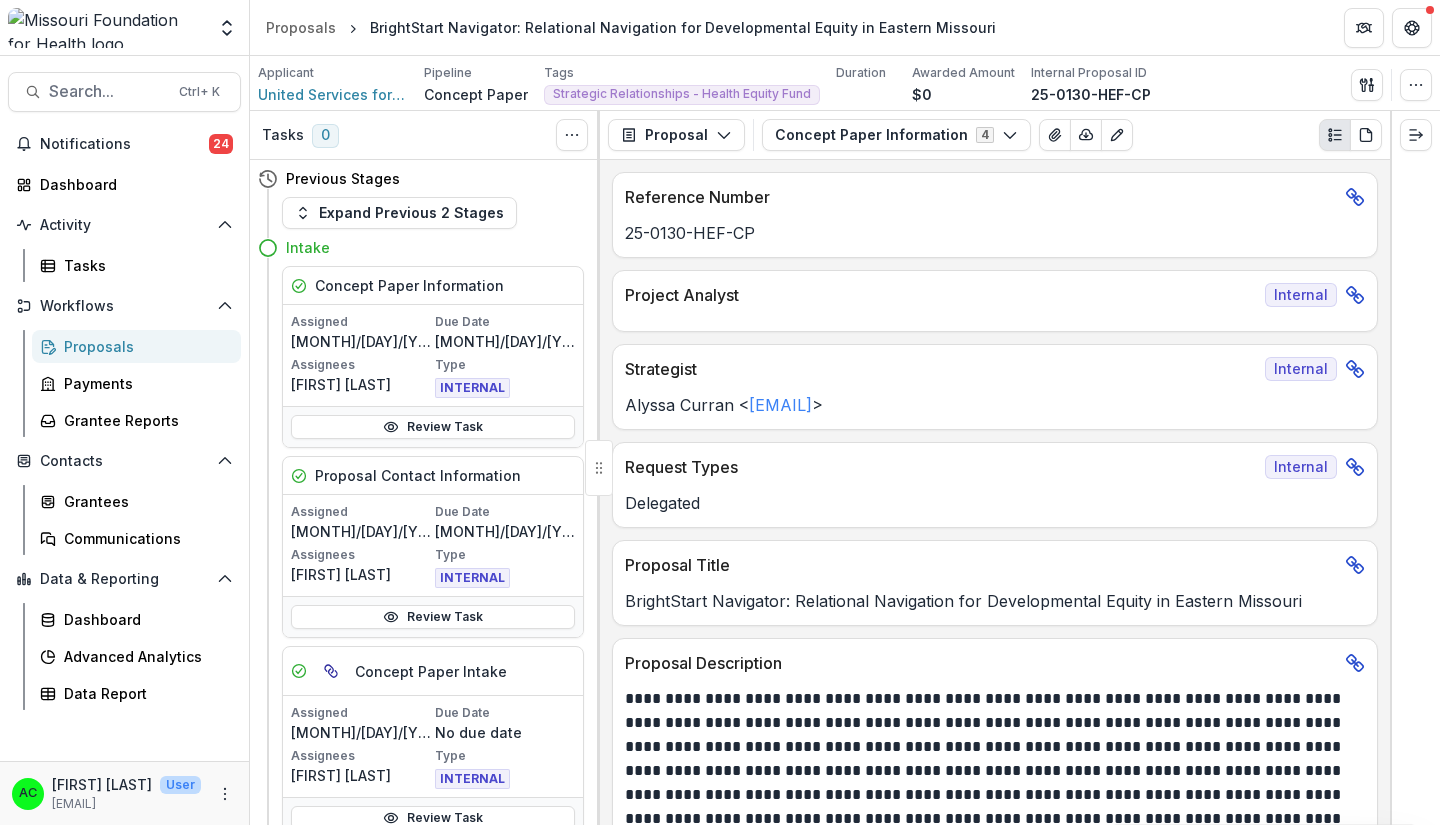 click on "Concept Paper Information 4" at bounding box center [896, 135] 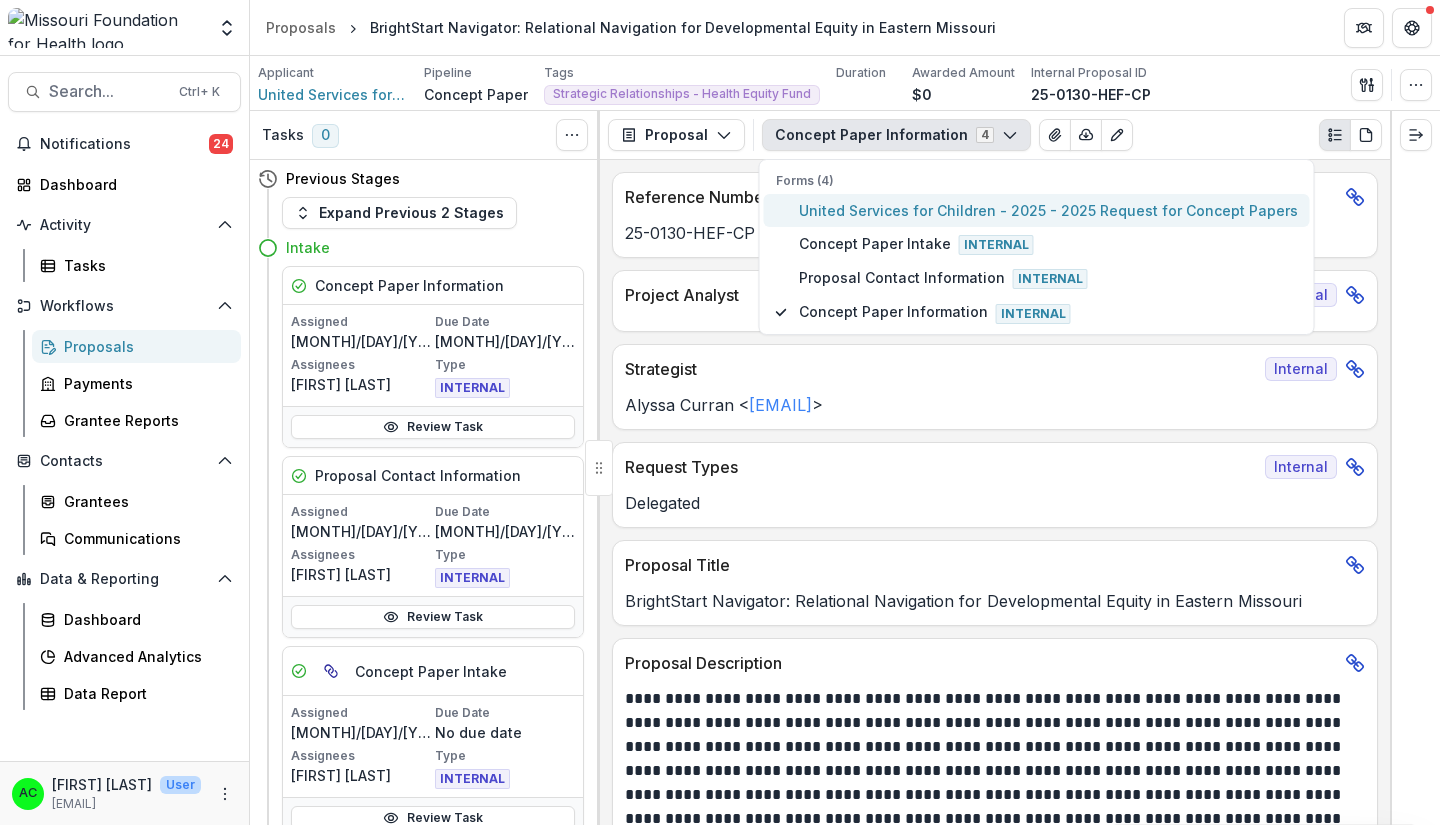 click on "United Services for Children - 2025 - 2025 Request for Concept Papers" at bounding box center [1048, 210] 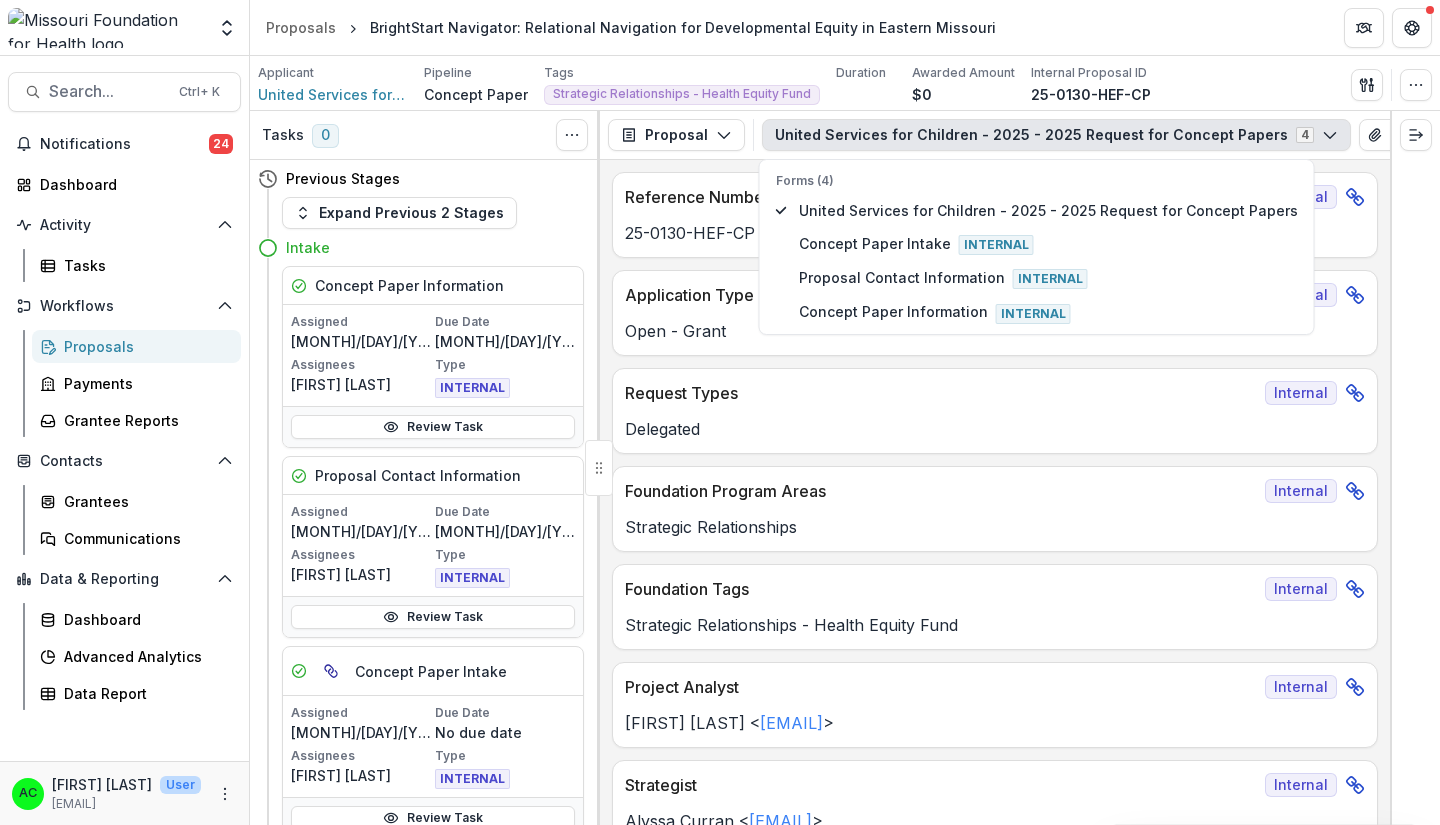 click on "Applicant United Services for the Handicapped in [CITY] County Pipeline Concept Paper Tags Strategic Relationships - Health Equity Fund All tags Strategic Relationships - Health Equity Fund Duration Awarded Amount $0 Internal Proposal ID 25-0130-HEF-CP Send Email Proposal Files View All Reviews View Related Entities View Candid  Insights Change History Key Milestones" at bounding box center (845, 83) 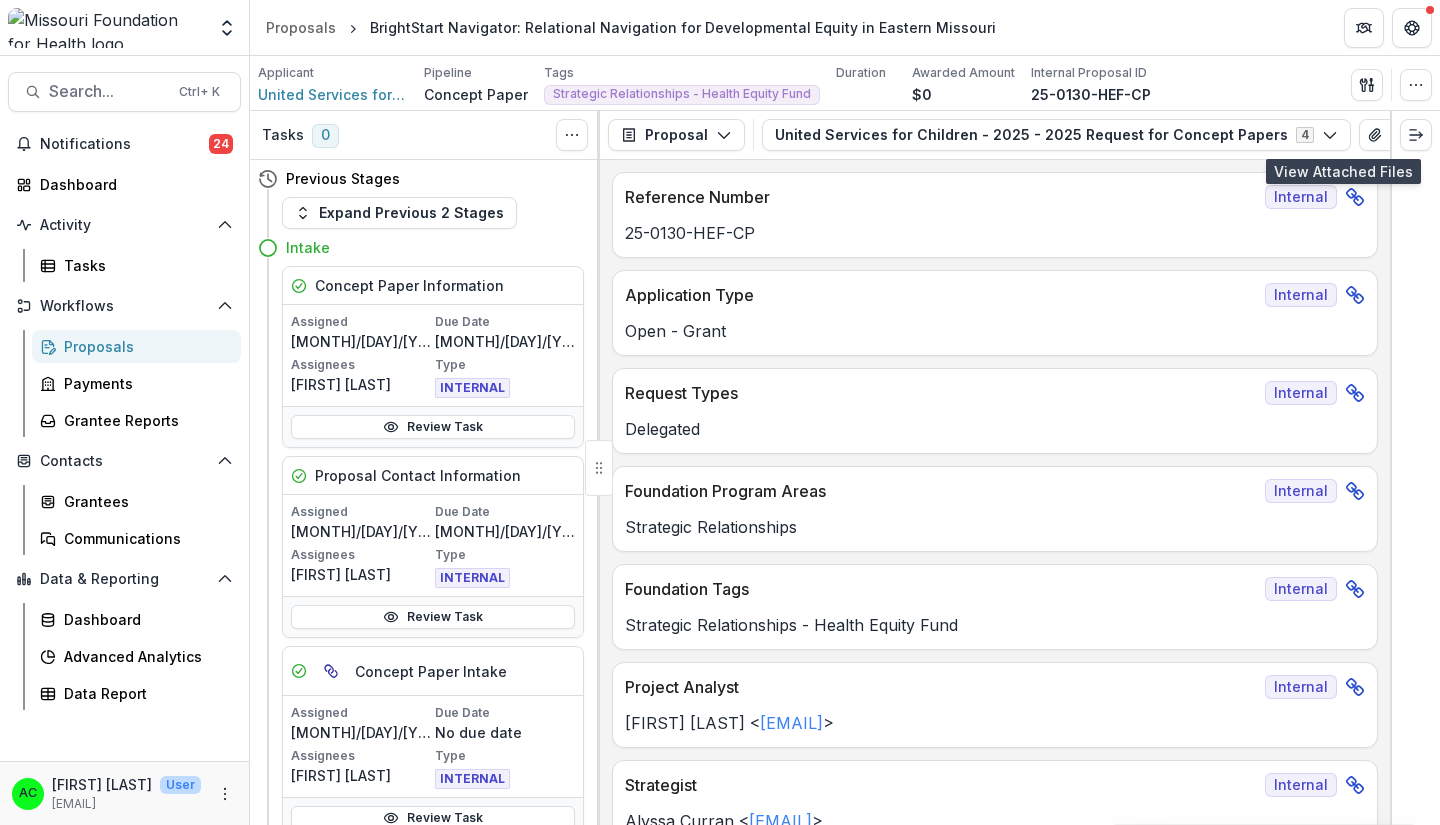 click 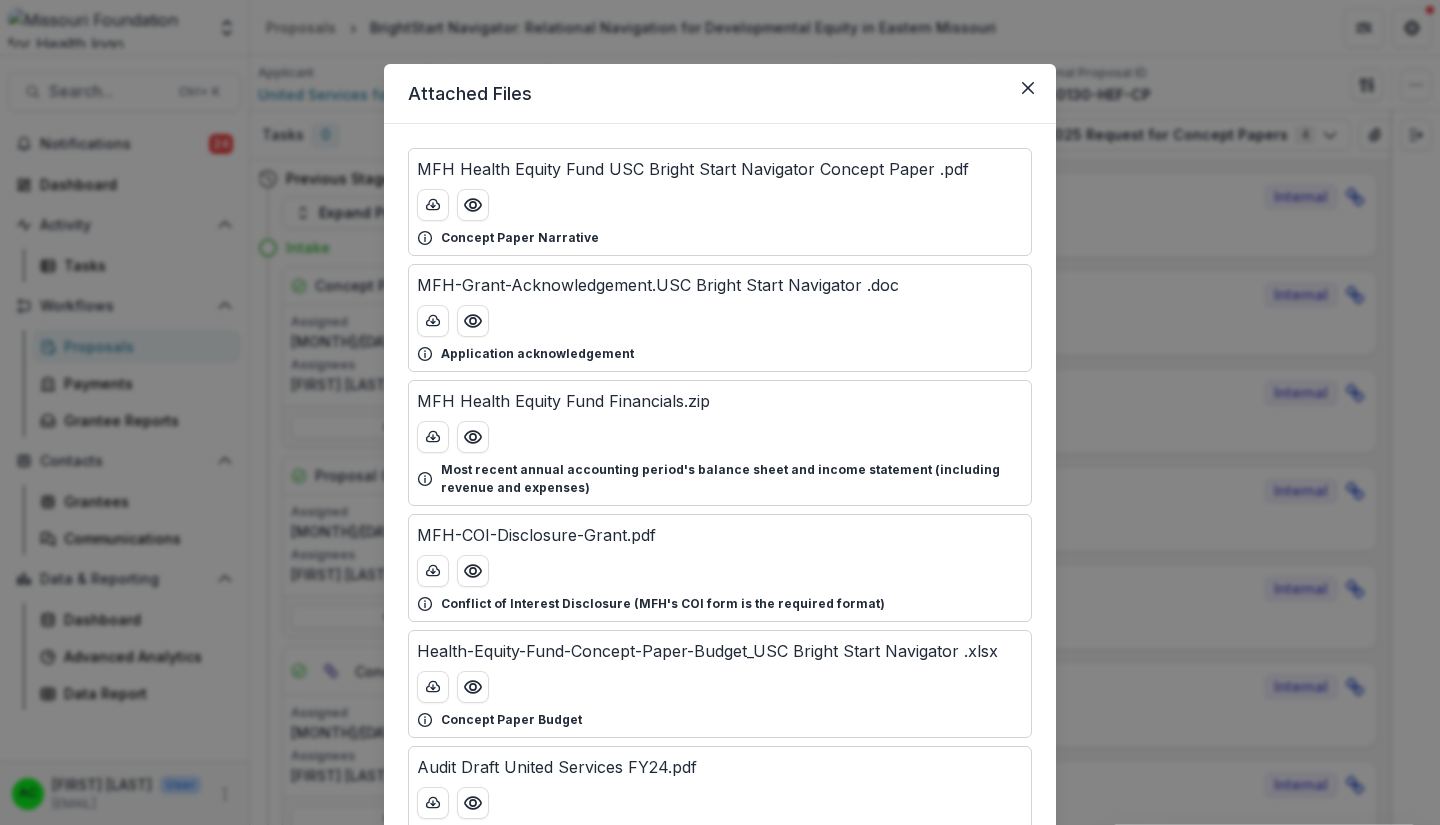 click 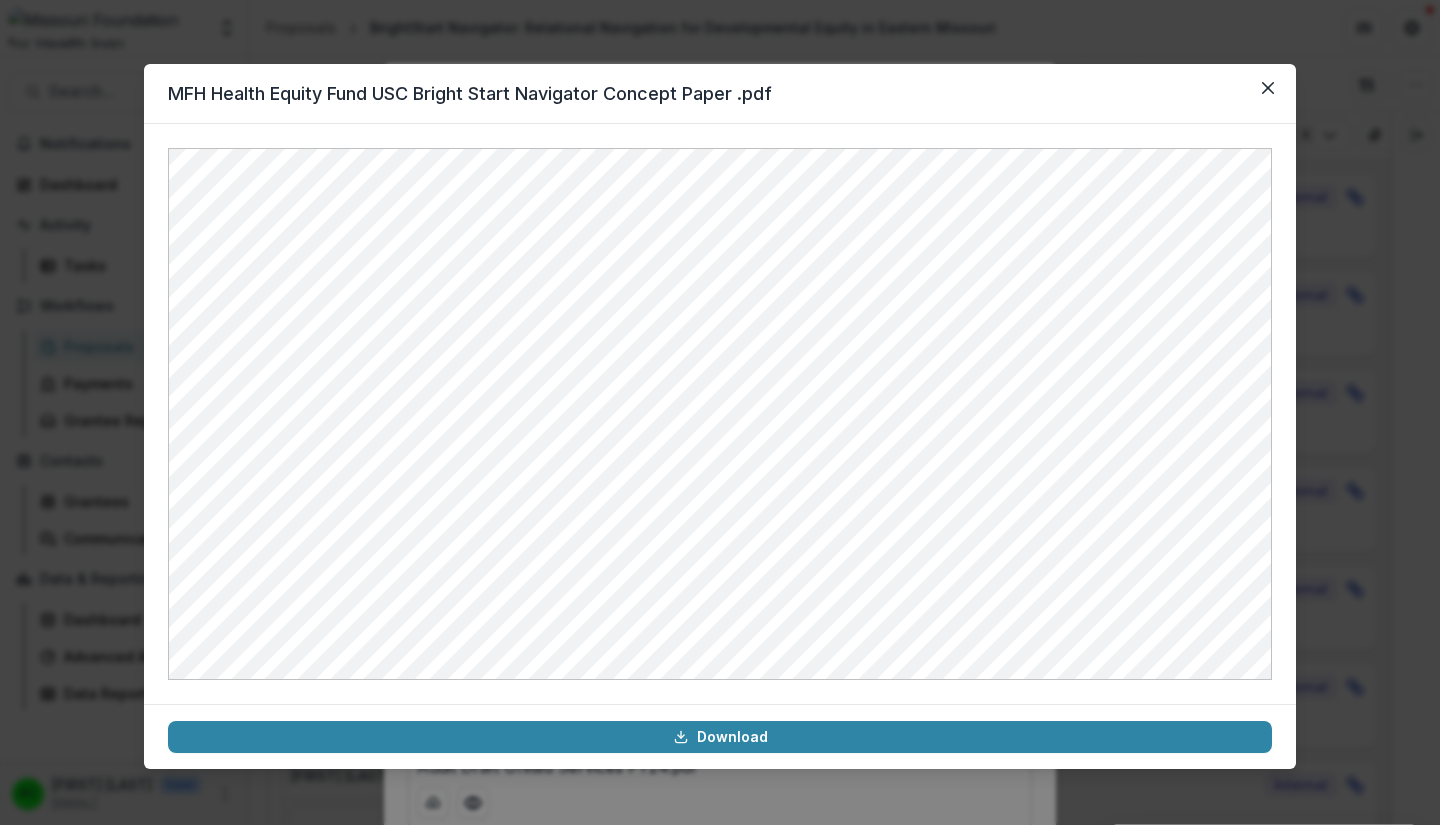 click 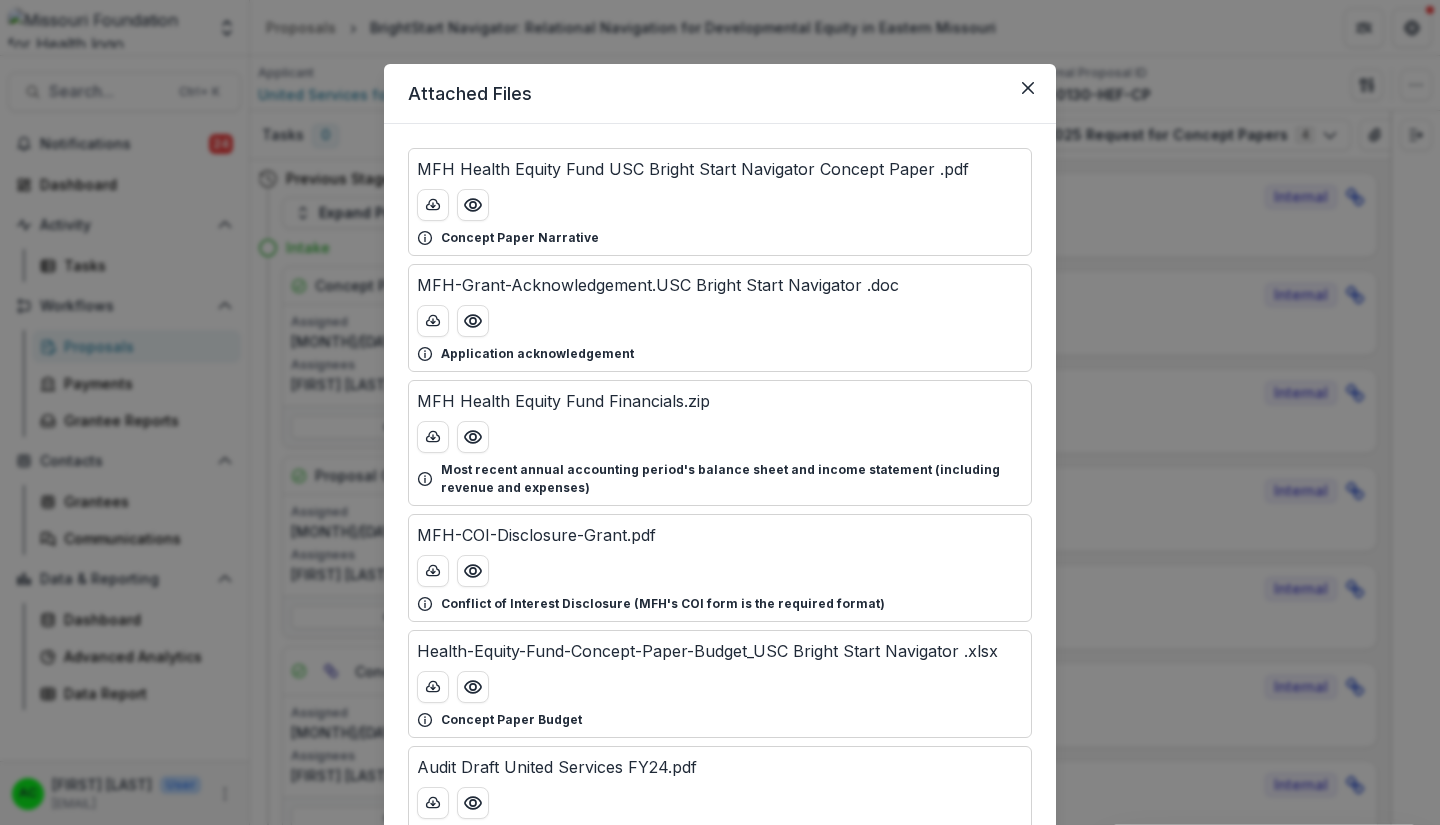 click at bounding box center [473, 437] 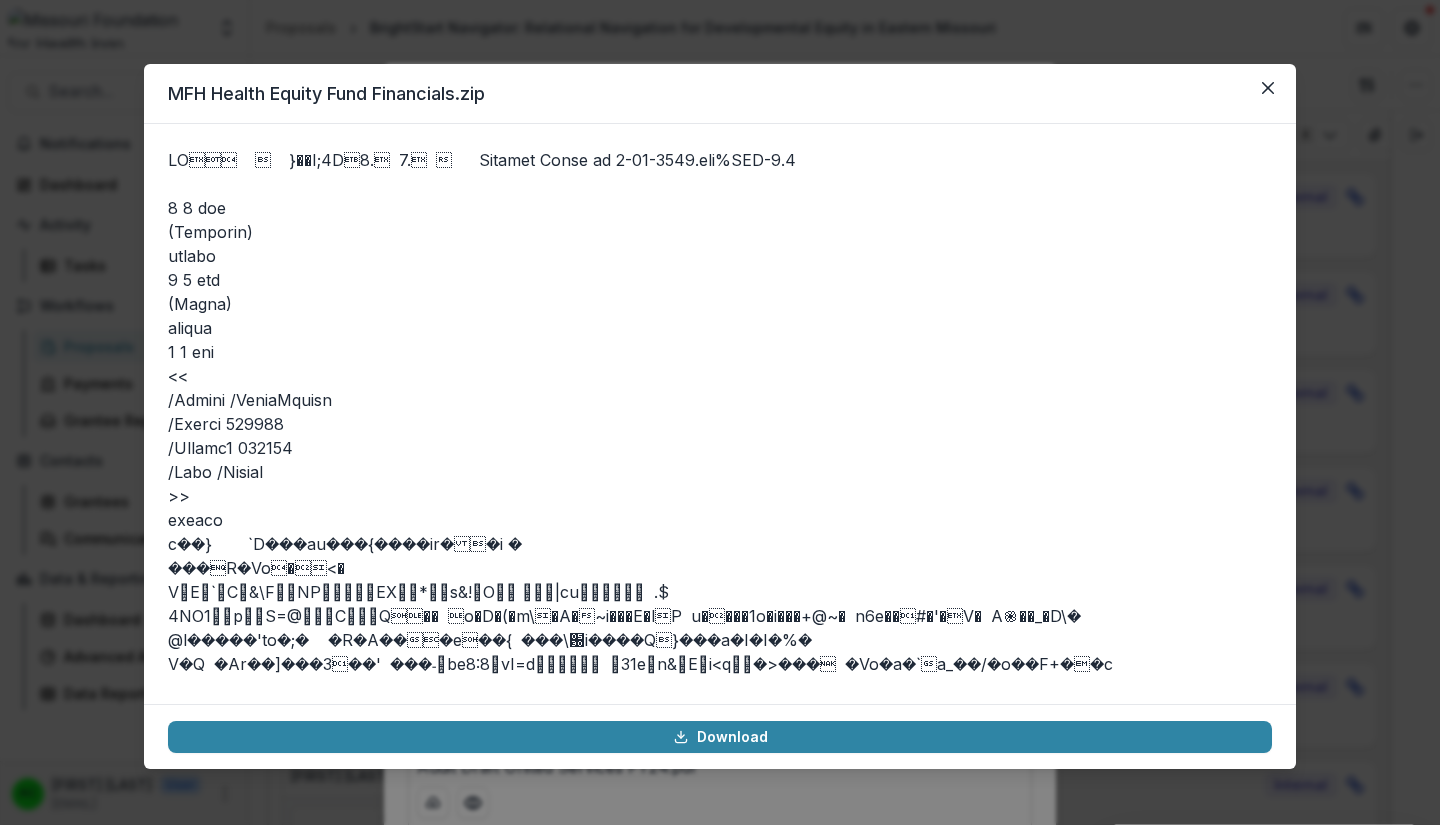 click 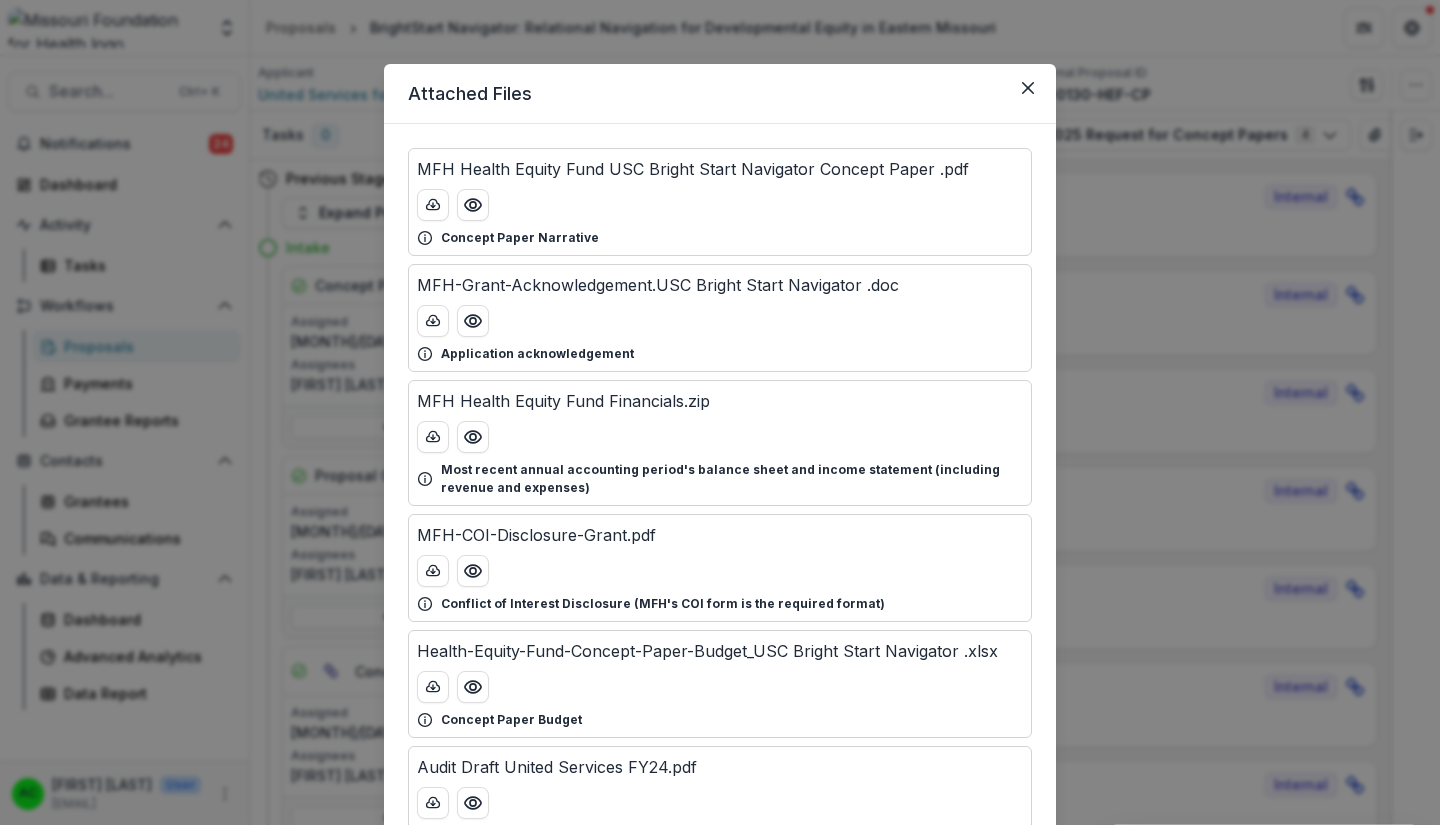 scroll, scrollTop: 6839, scrollLeft: 0, axis: vertical 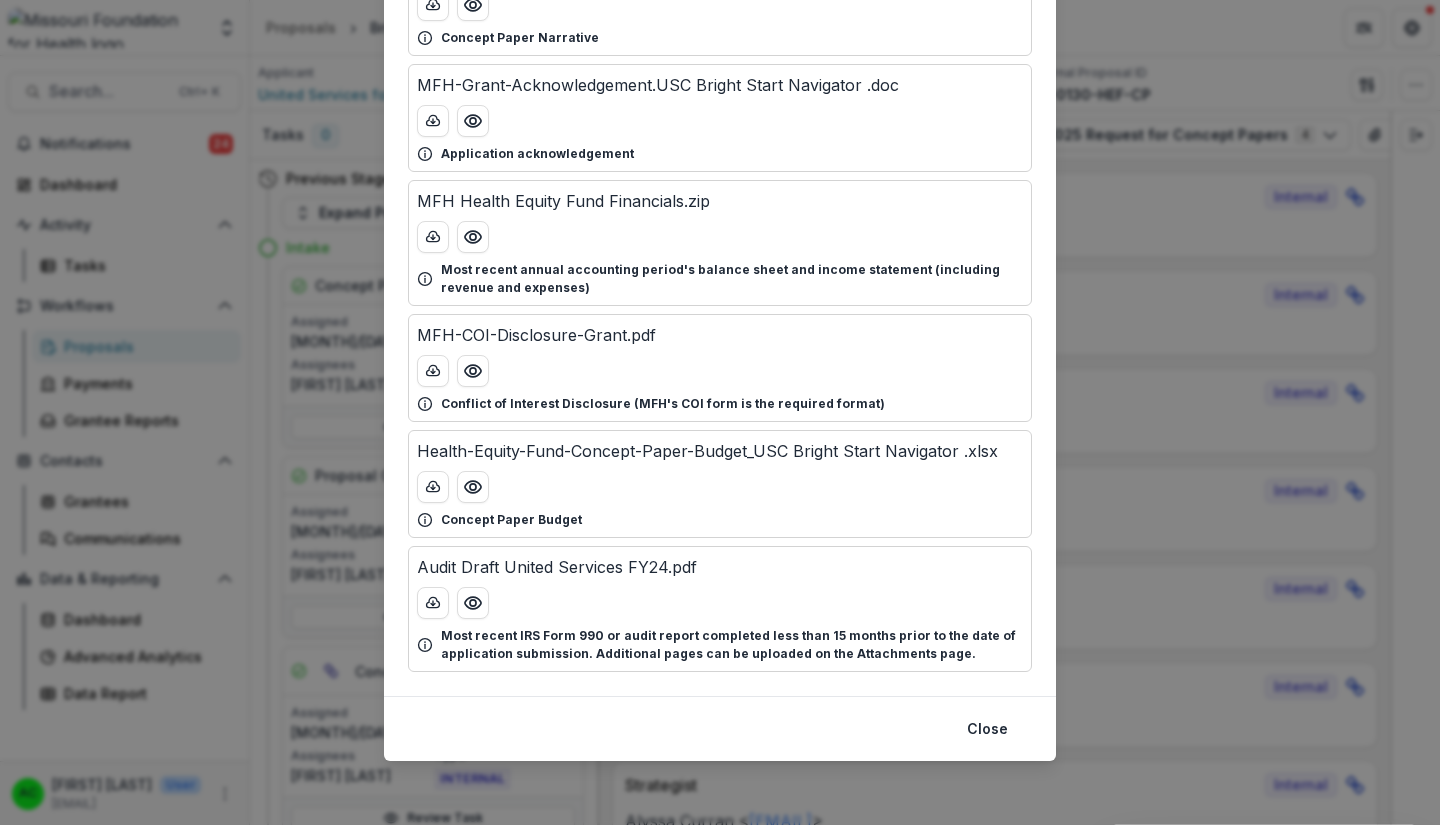 click 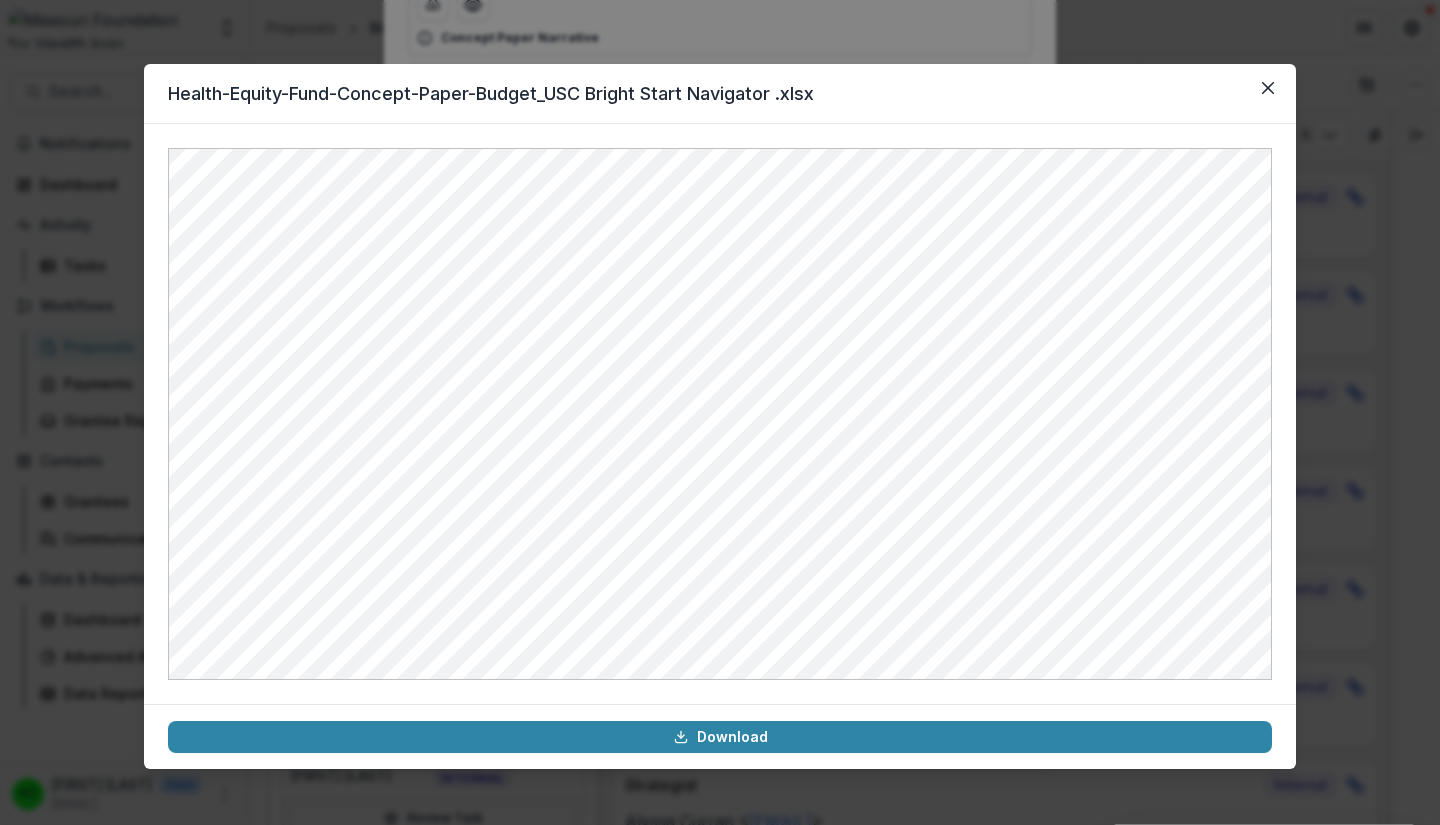 click 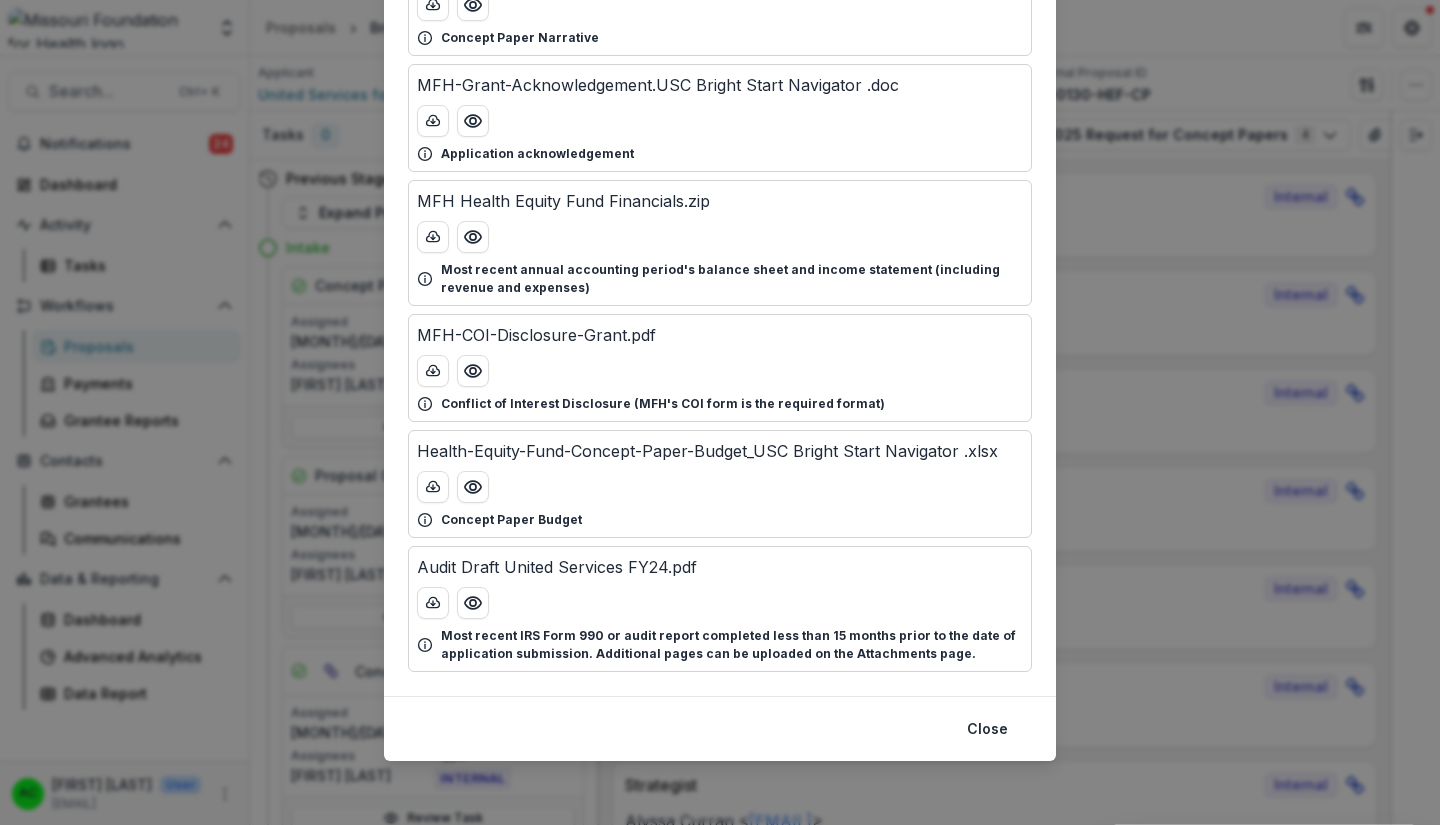 click on "Close" at bounding box center (987, 729) 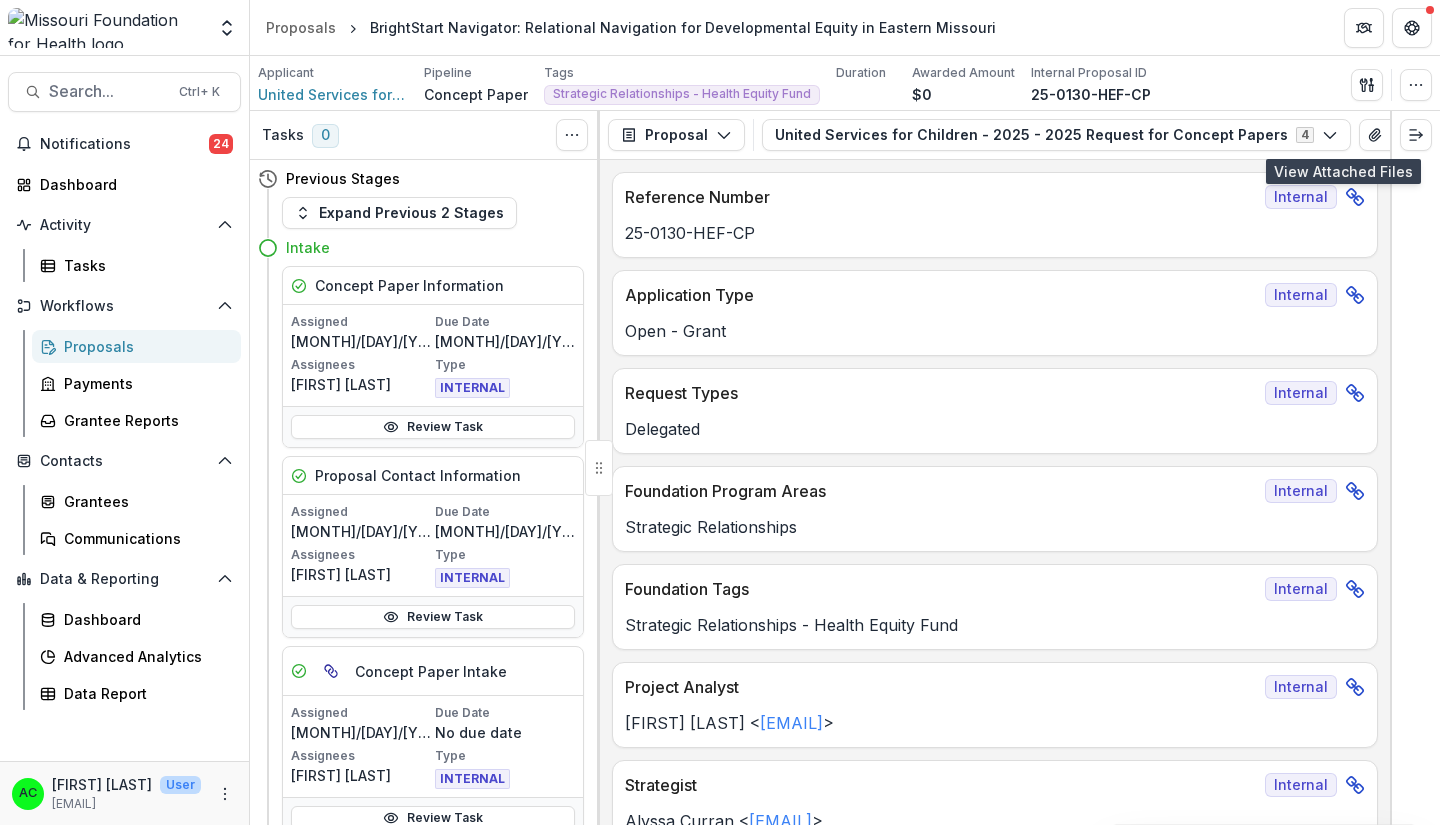 type 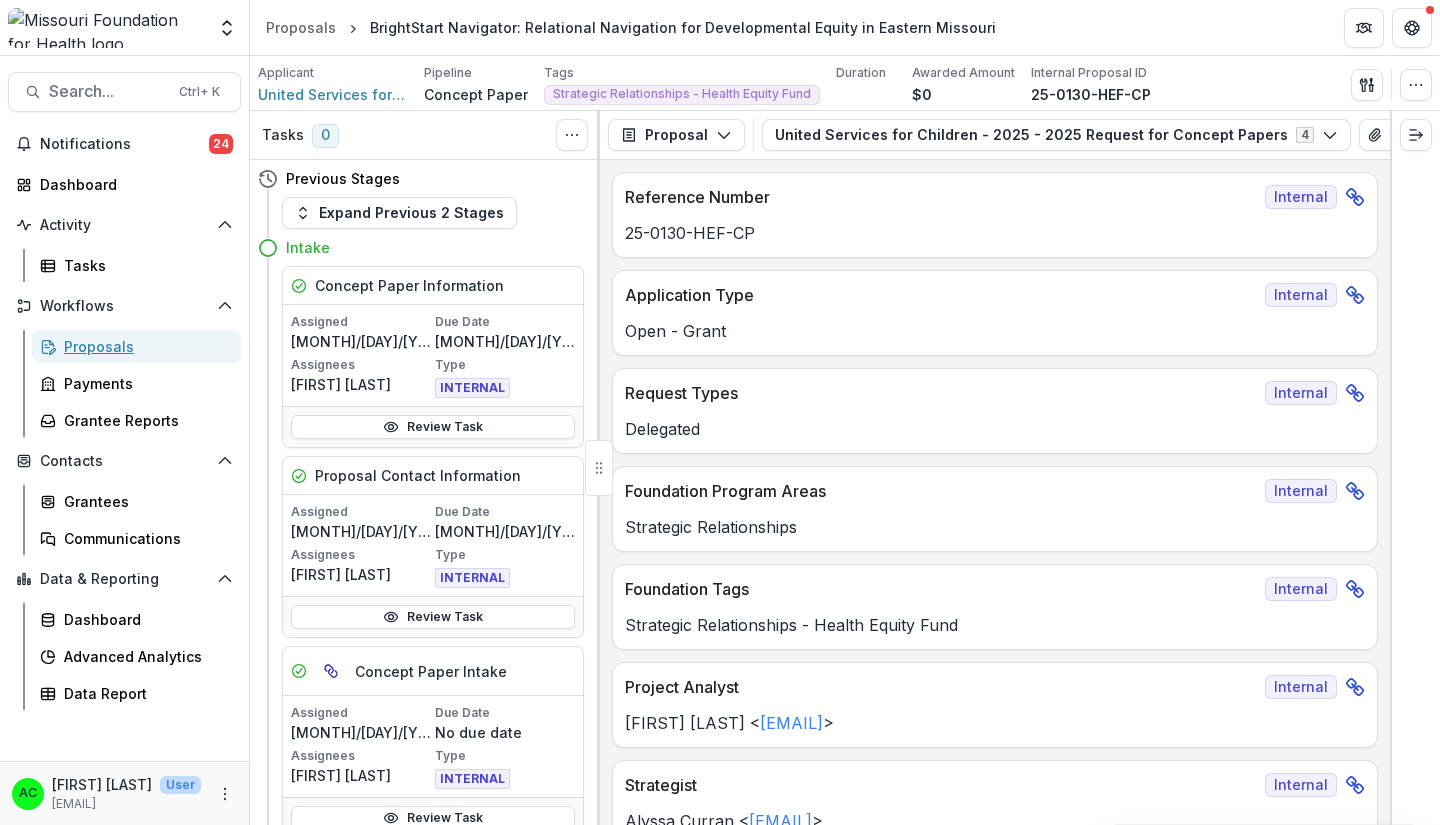 click on "Proposals" at bounding box center [144, 346] 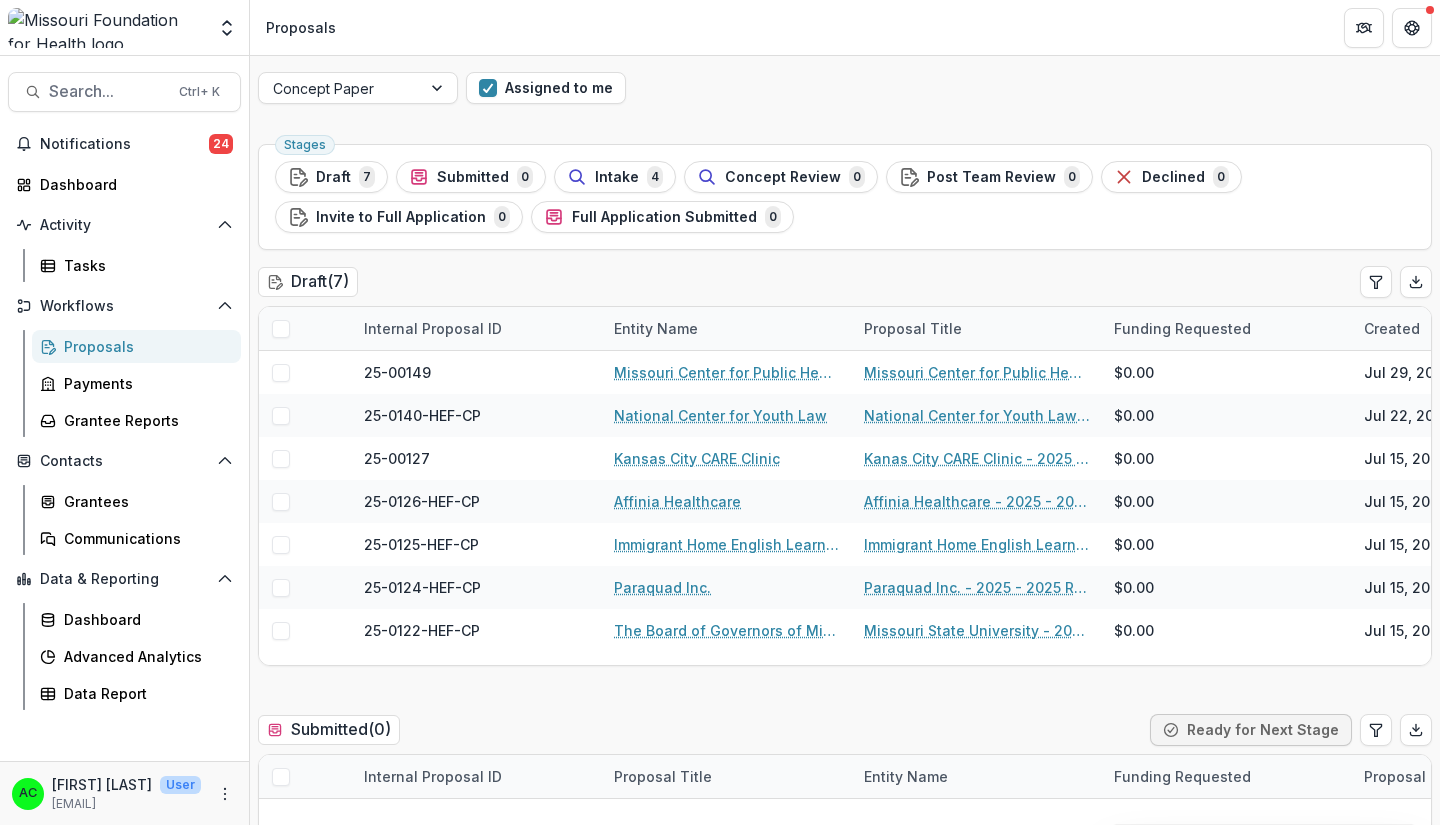 click on "Assigned to me" at bounding box center [546, 88] 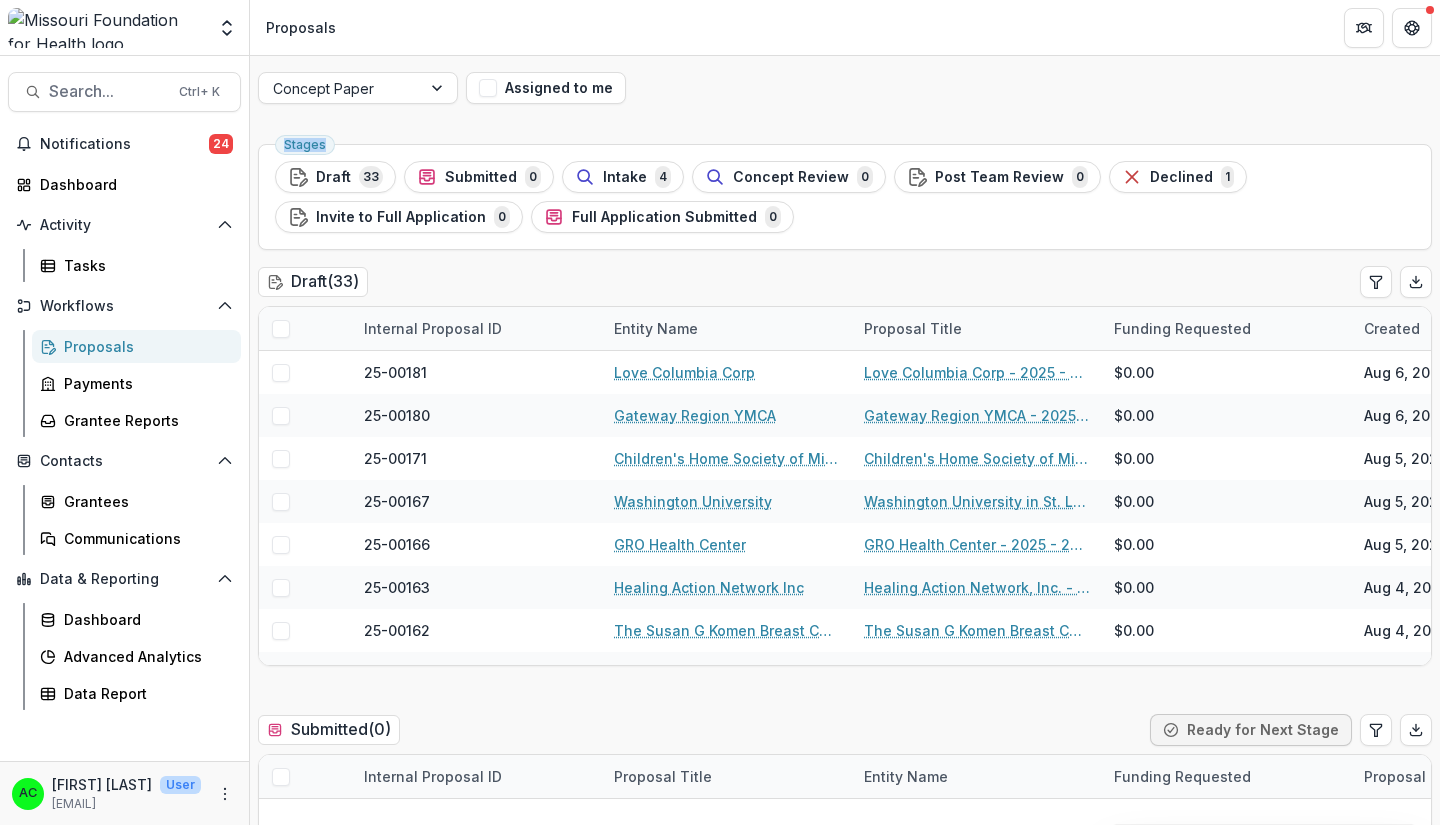 drag, startPoint x: 1432, startPoint y: 102, endPoint x: 1434, endPoint y: 254, distance: 152.01315 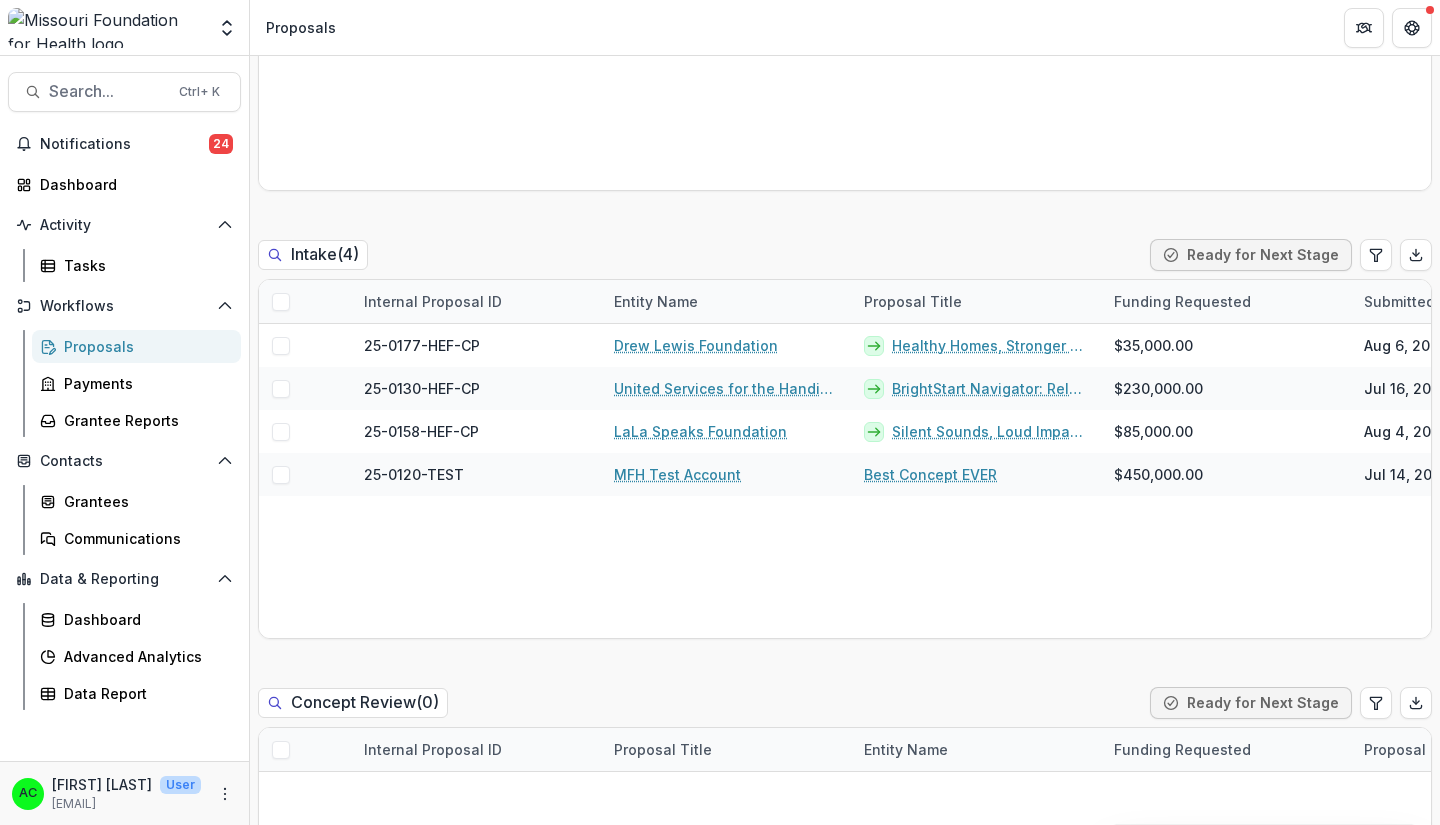 scroll, scrollTop: 937, scrollLeft: 0, axis: vertical 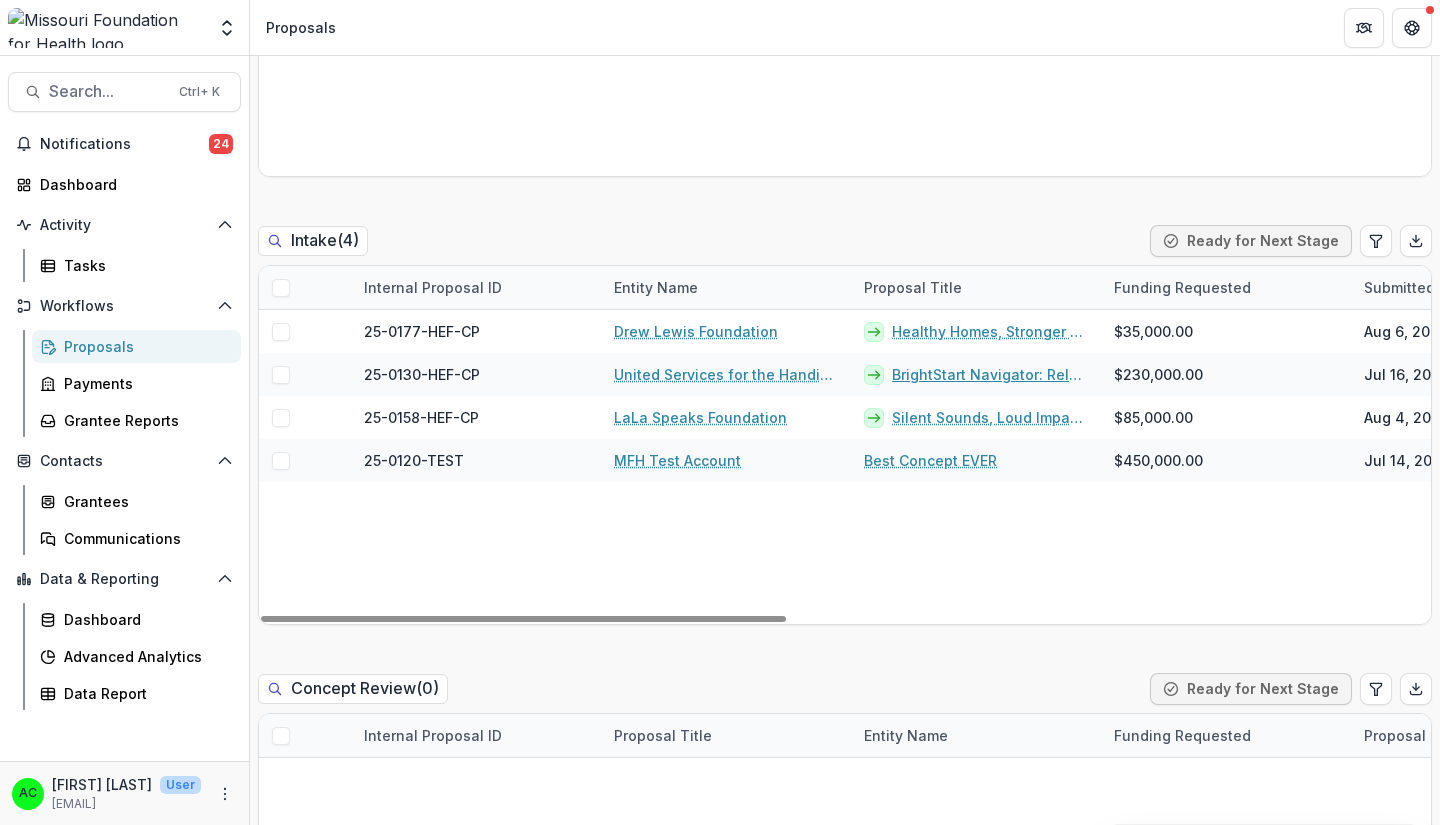 click on "BrightStart Navigator: Relational Navigation for Developmental Equity in Eastern Missouri" at bounding box center [991, 374] 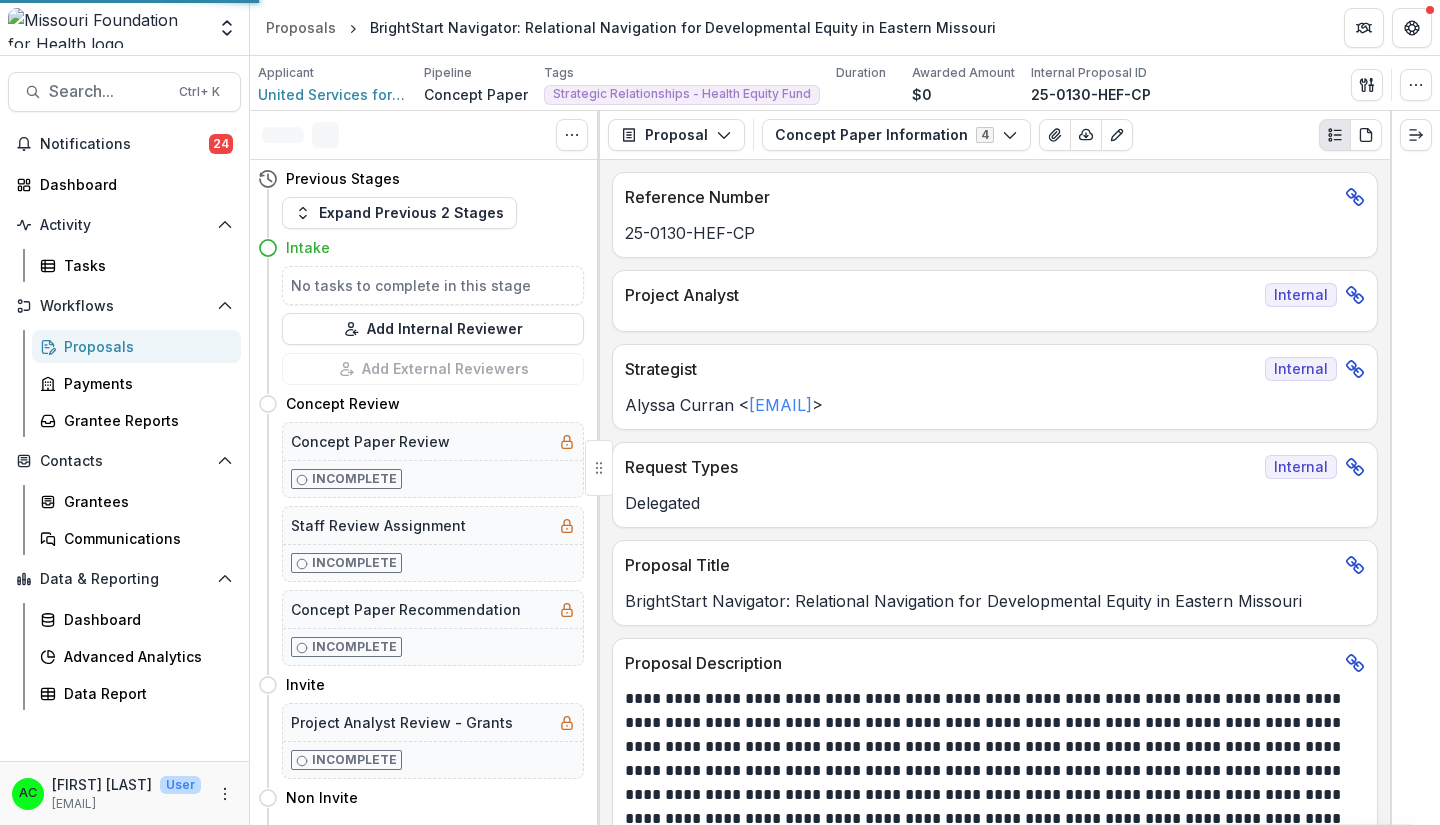 scroll, scrollTop: 0, scrollLeft: 0, axis: both 